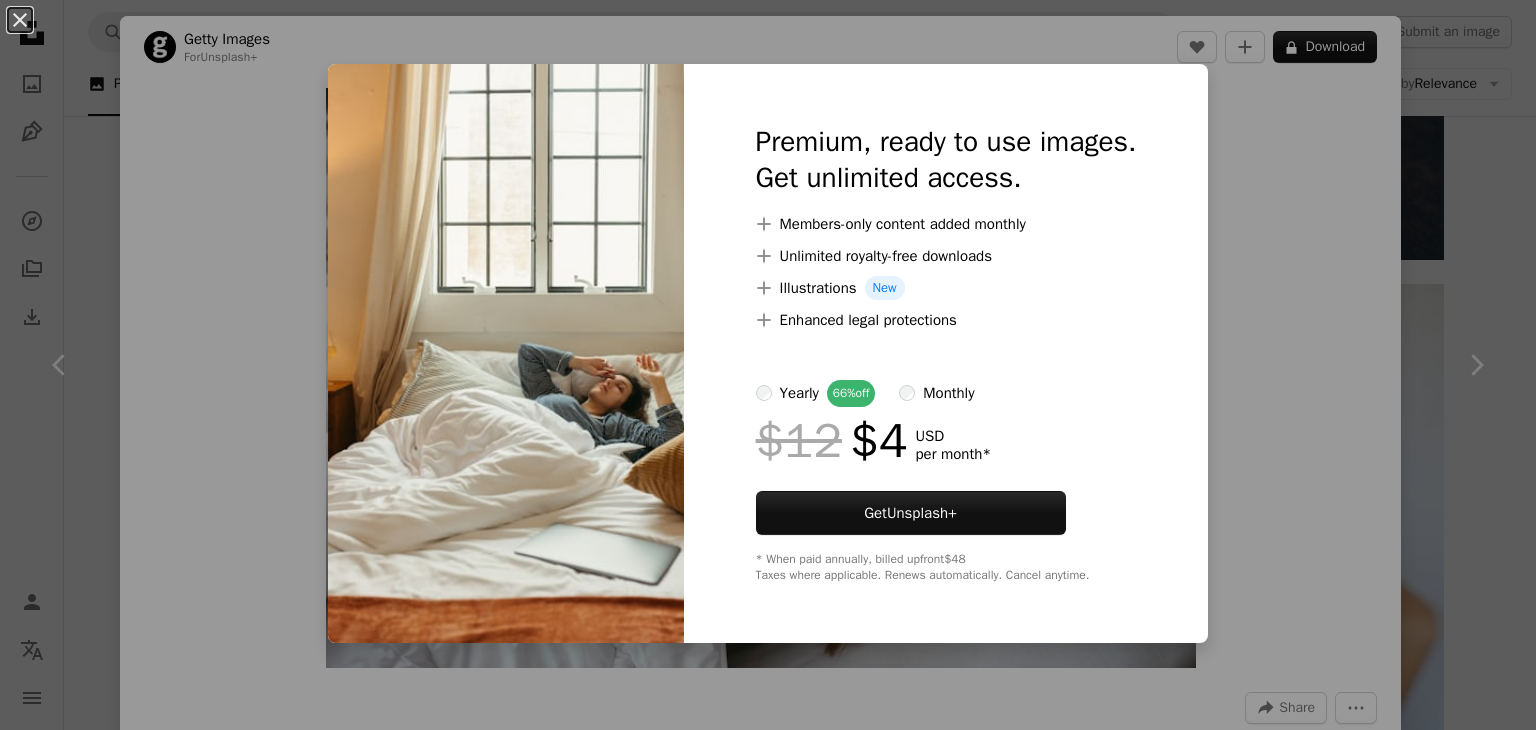 scroll, scrollTop: 3580, scrollLeft: 0, axis: vertical 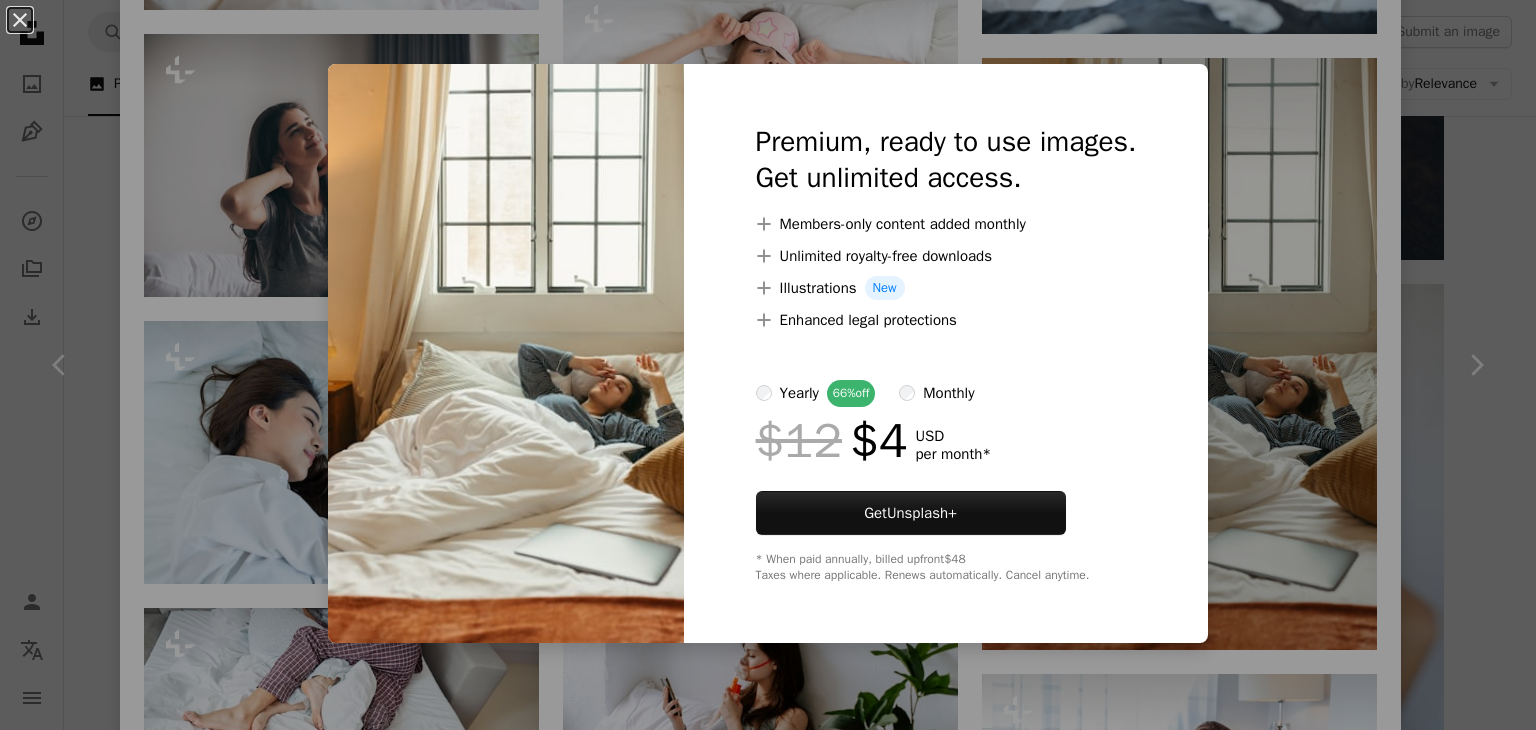 click on "An X shape Premium, ready to use images. Get unlimited access. A plus sign Members-only content added monthly A plus sign Unlimited royalty-free downloads A plus sign Illustrations  New A plus sign Enhanced legal protections yearly 66%  off monthly $12   $4 USD per month * Get  Unsplash+ * When paid annually, billed upfront  $48 Taxes where applicable. Renews automatically. Cancel anytime." at bounding box center (768, 365) 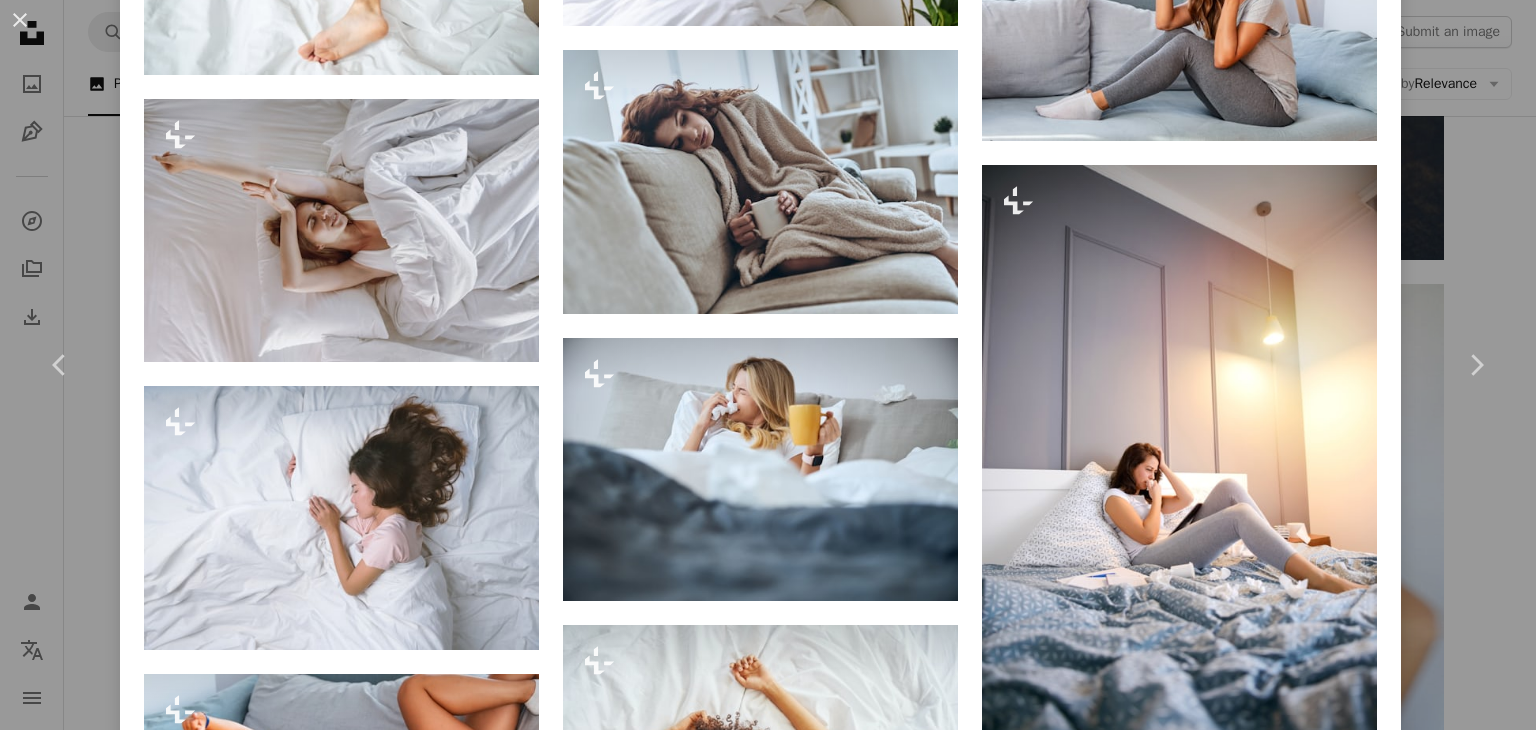 scroll, scrollTop: 4584, scrollLeft: 0, axis: vertical 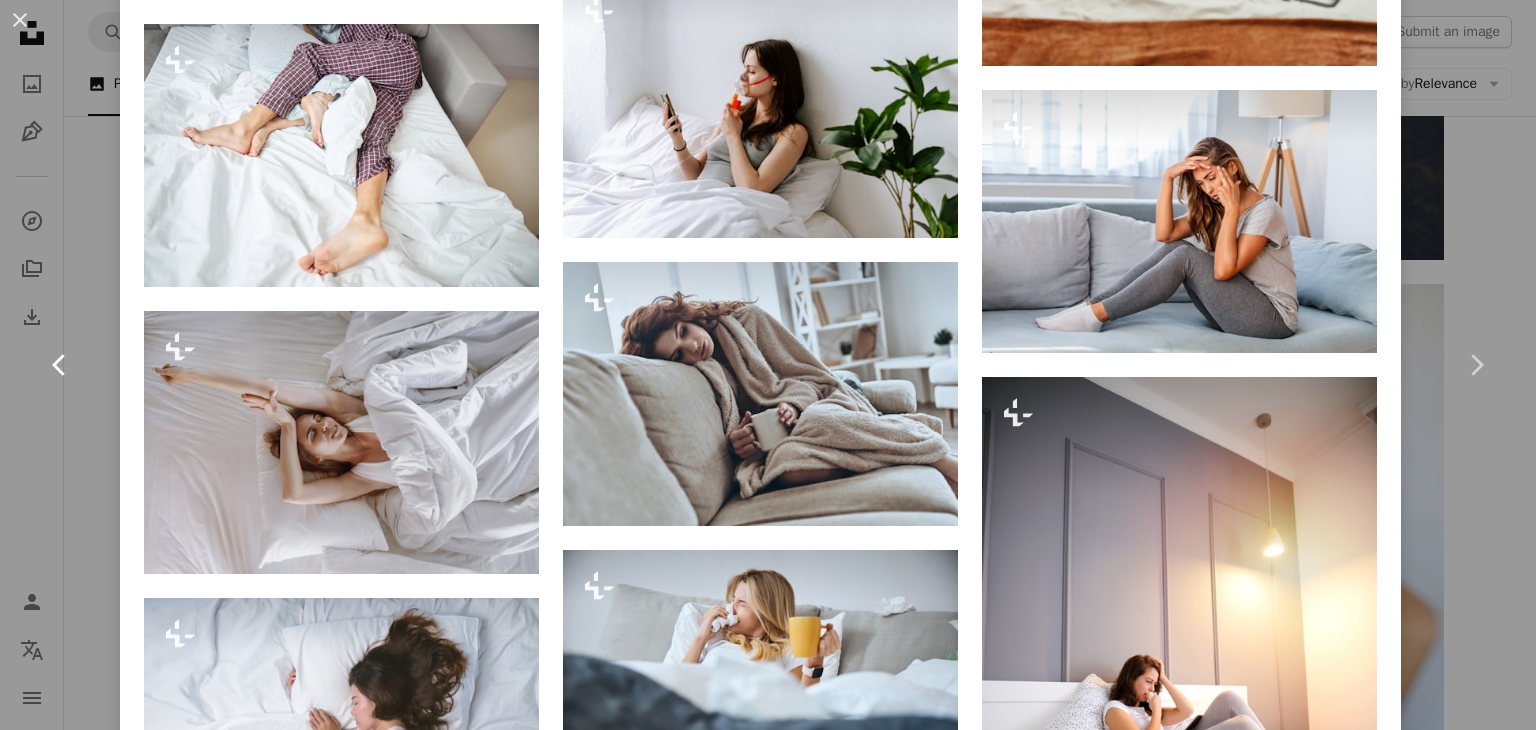 click on "Chevron left" 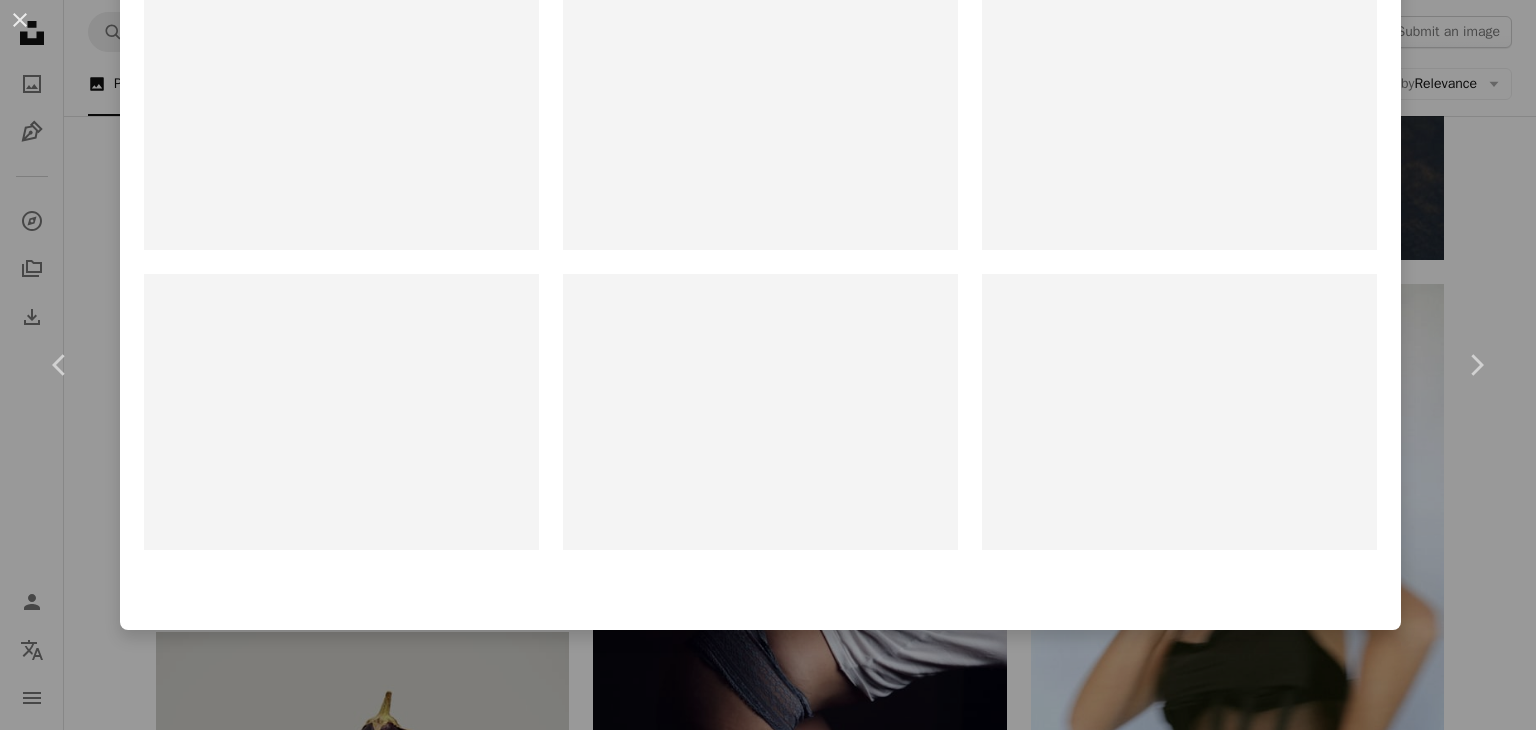 scroll, scrollTop: 0, scrollLeft: 0, axis: both 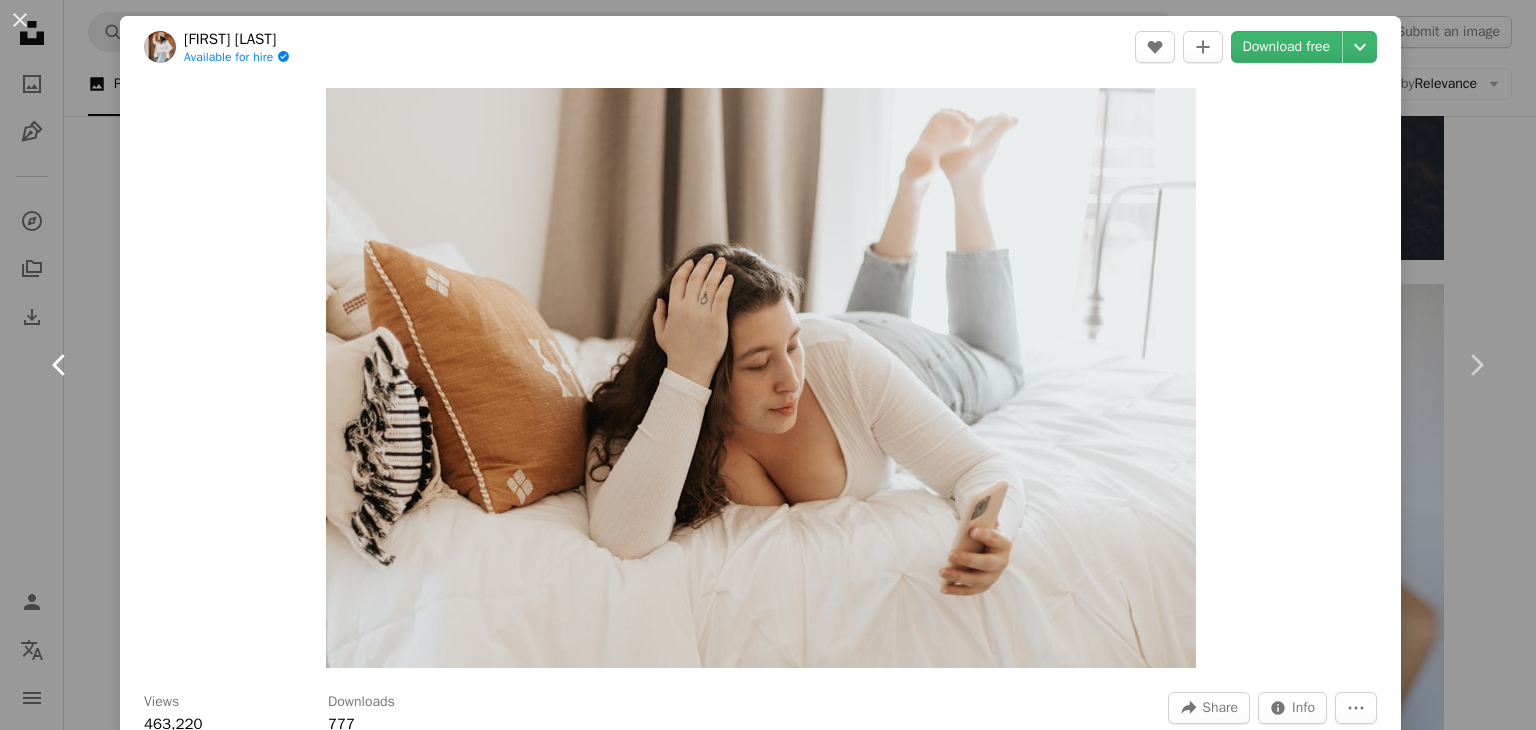 click on "Chevron left" 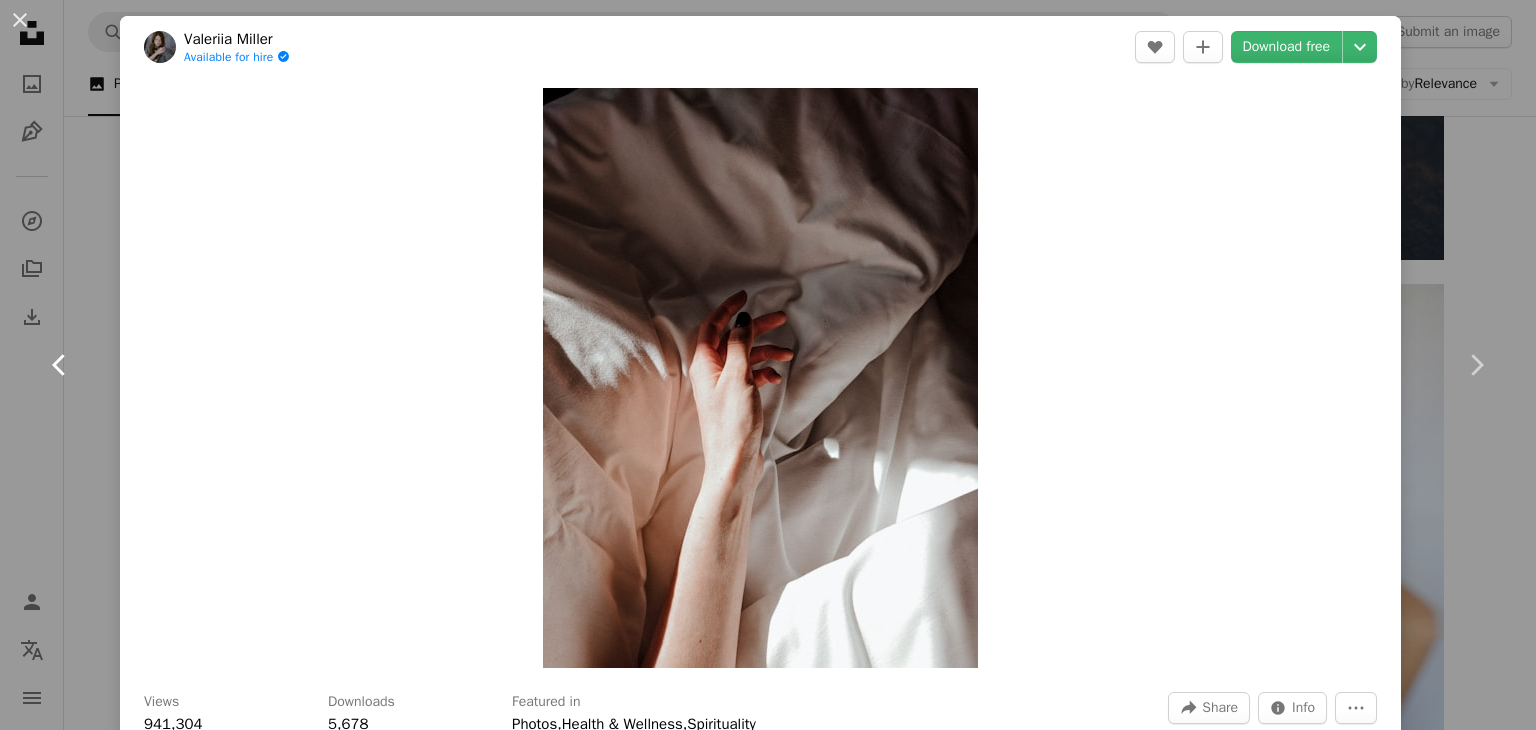 click on "Chevron left" 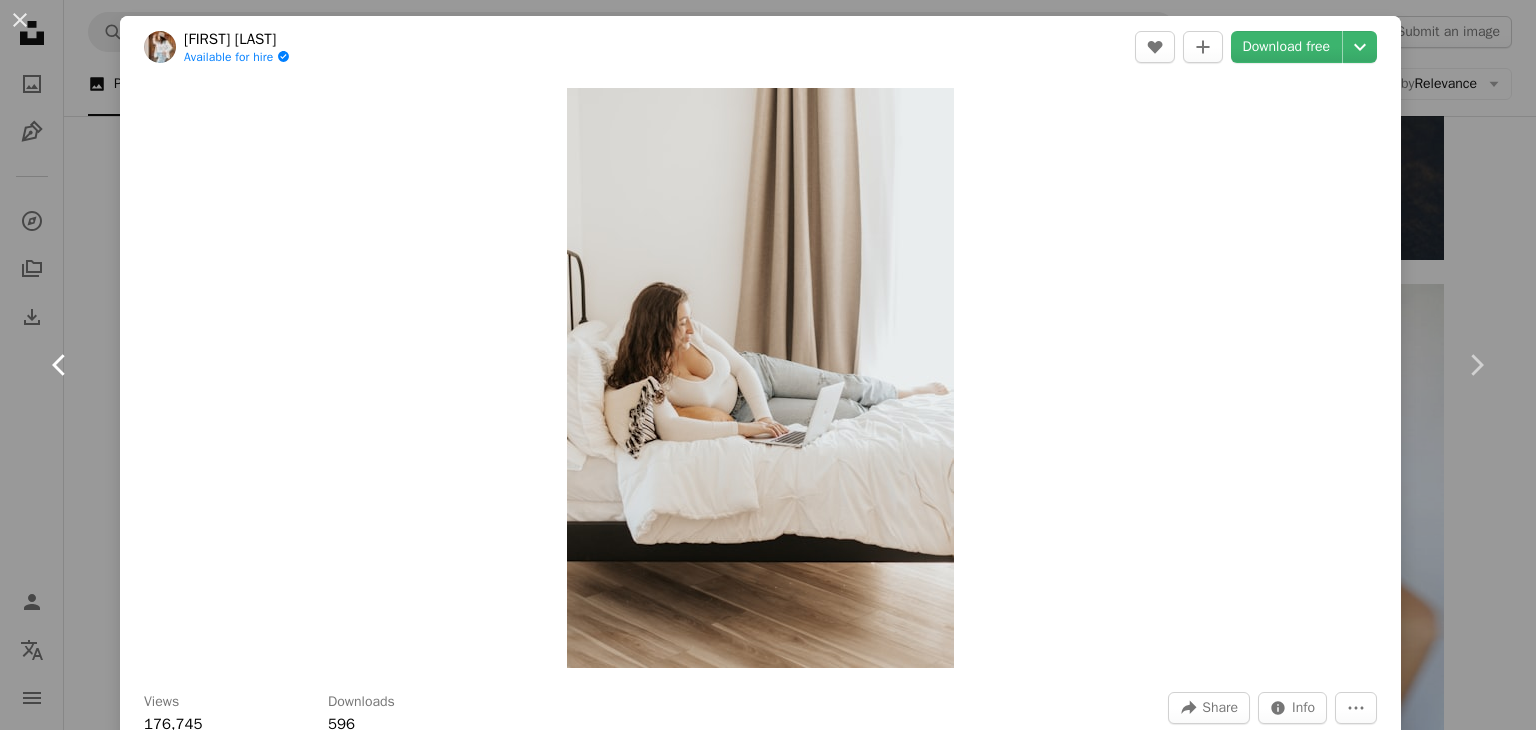 click on "Chevron left" 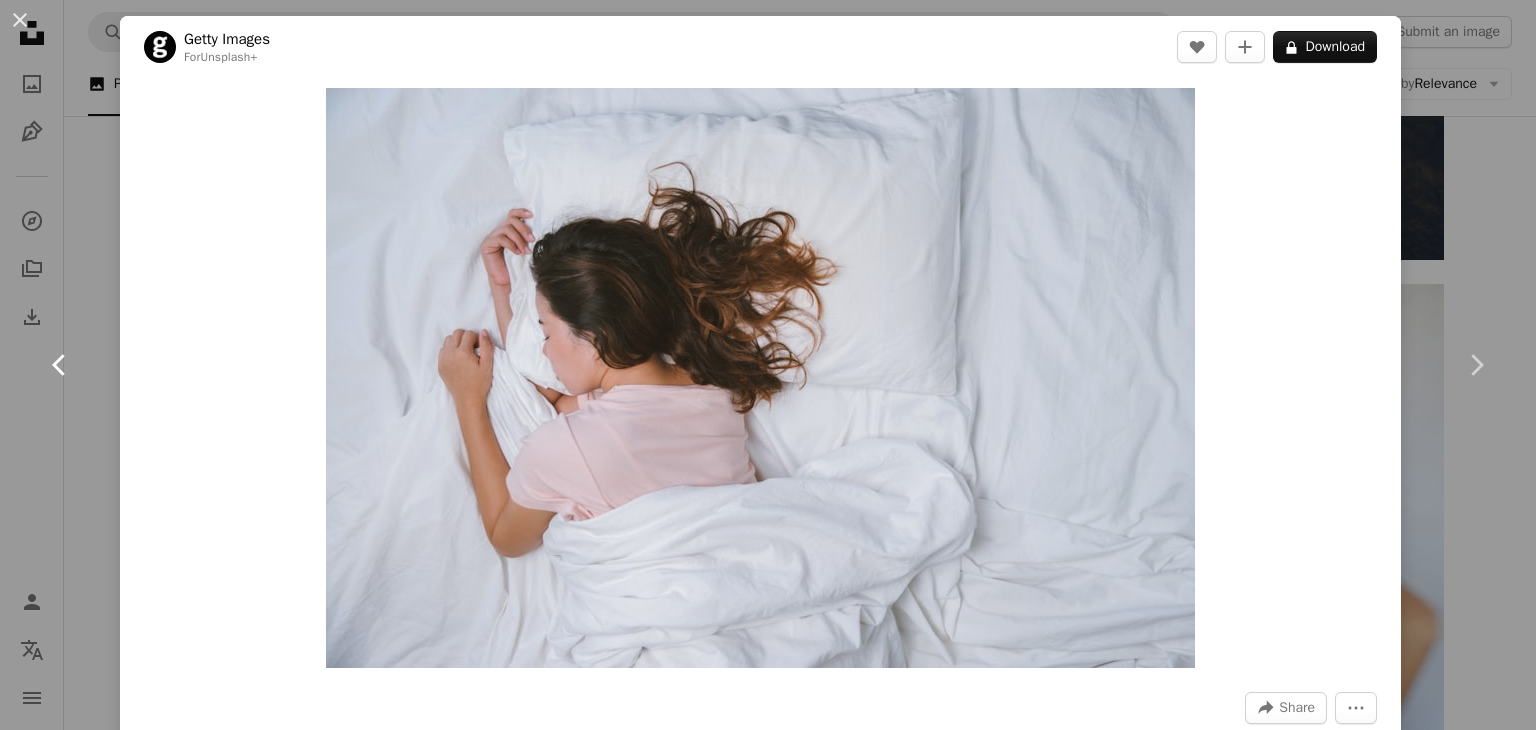 click on "Chevron left" 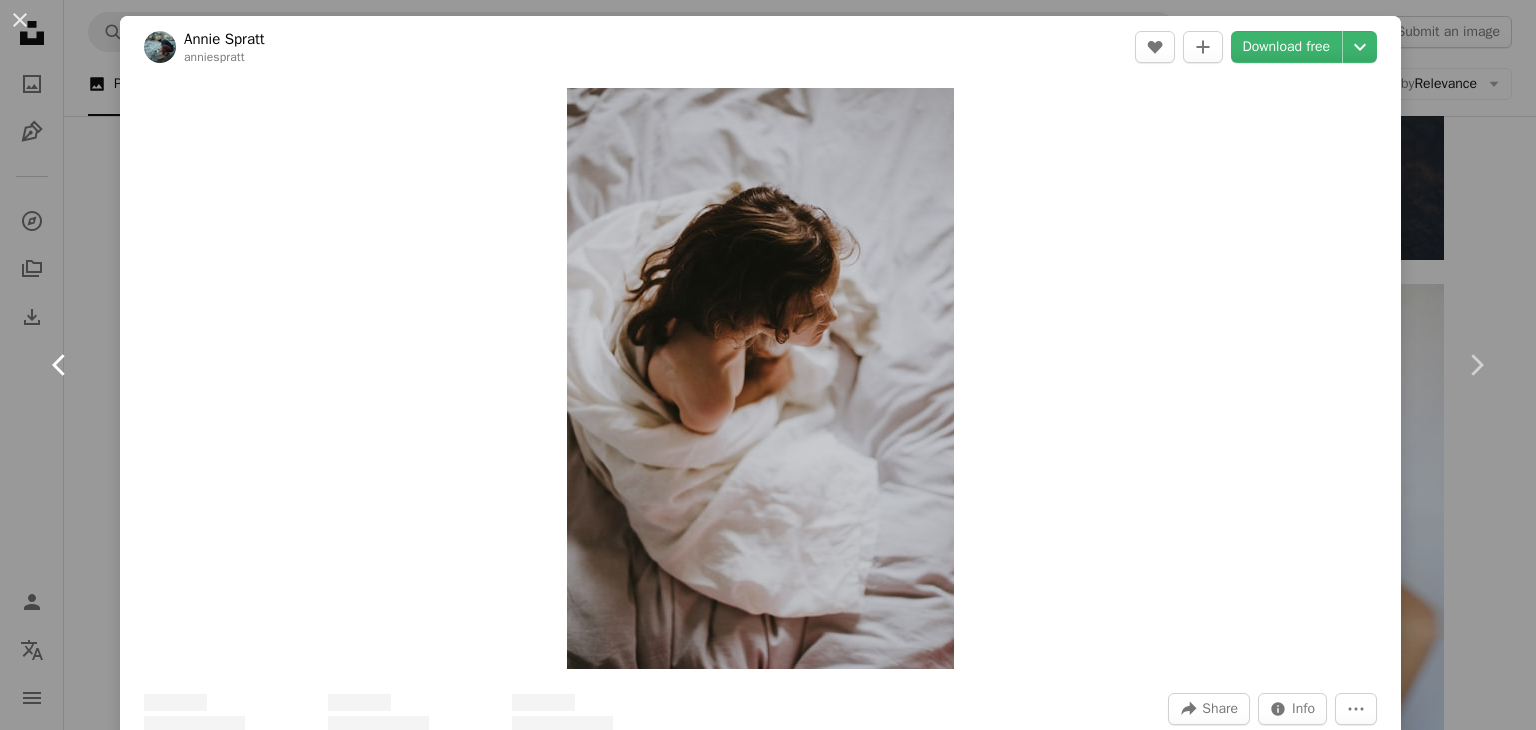 click on "Chevron left" 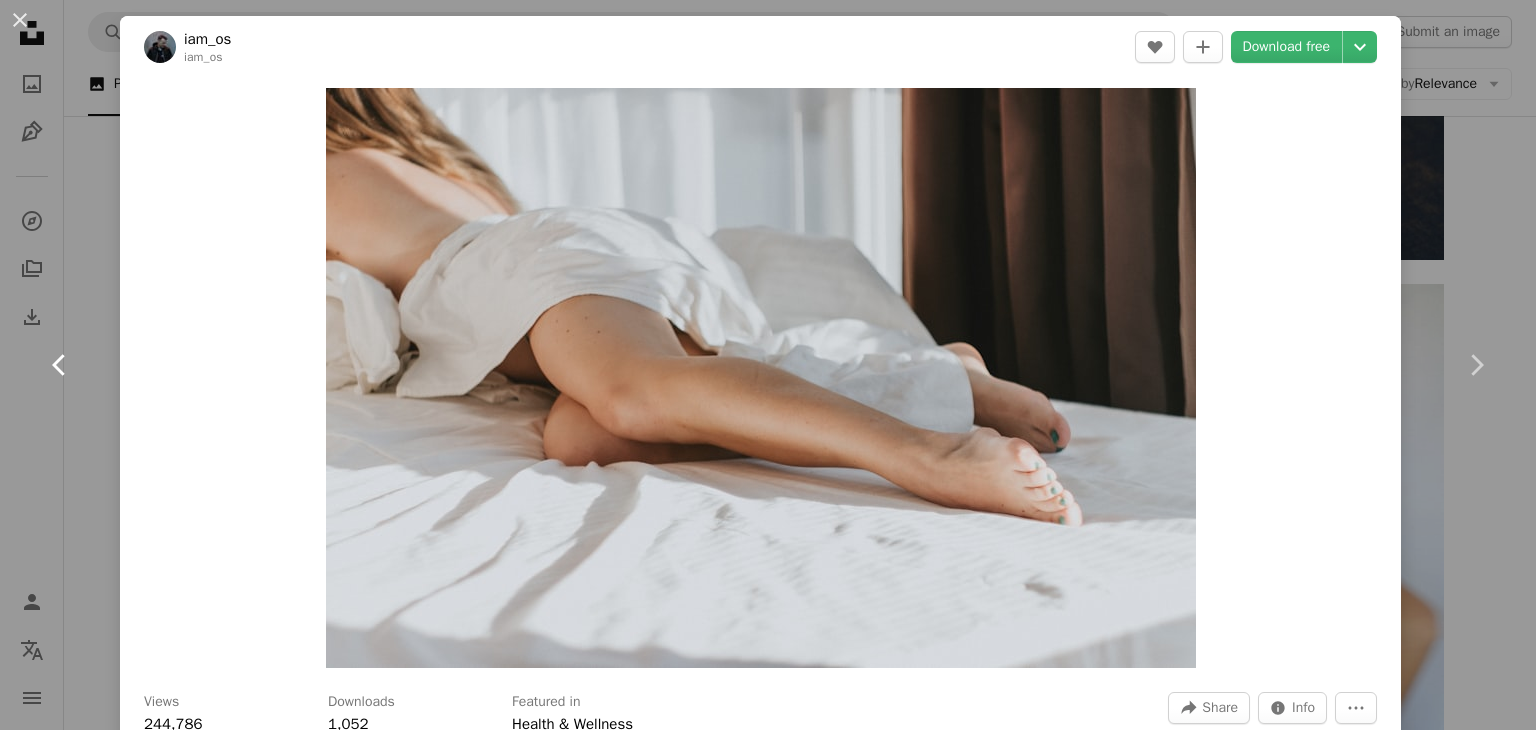 click on "Chevron left" 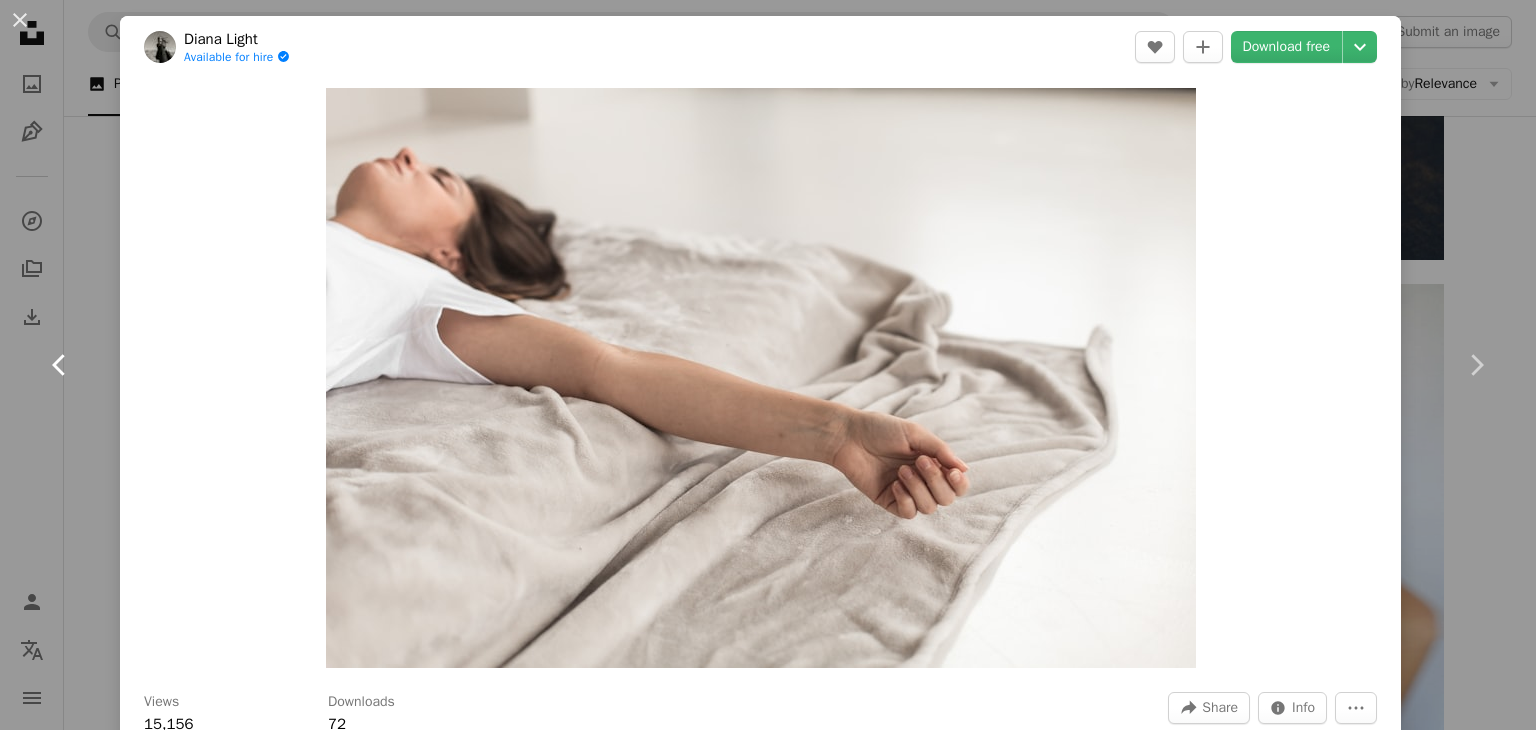 click on "Chevron left" 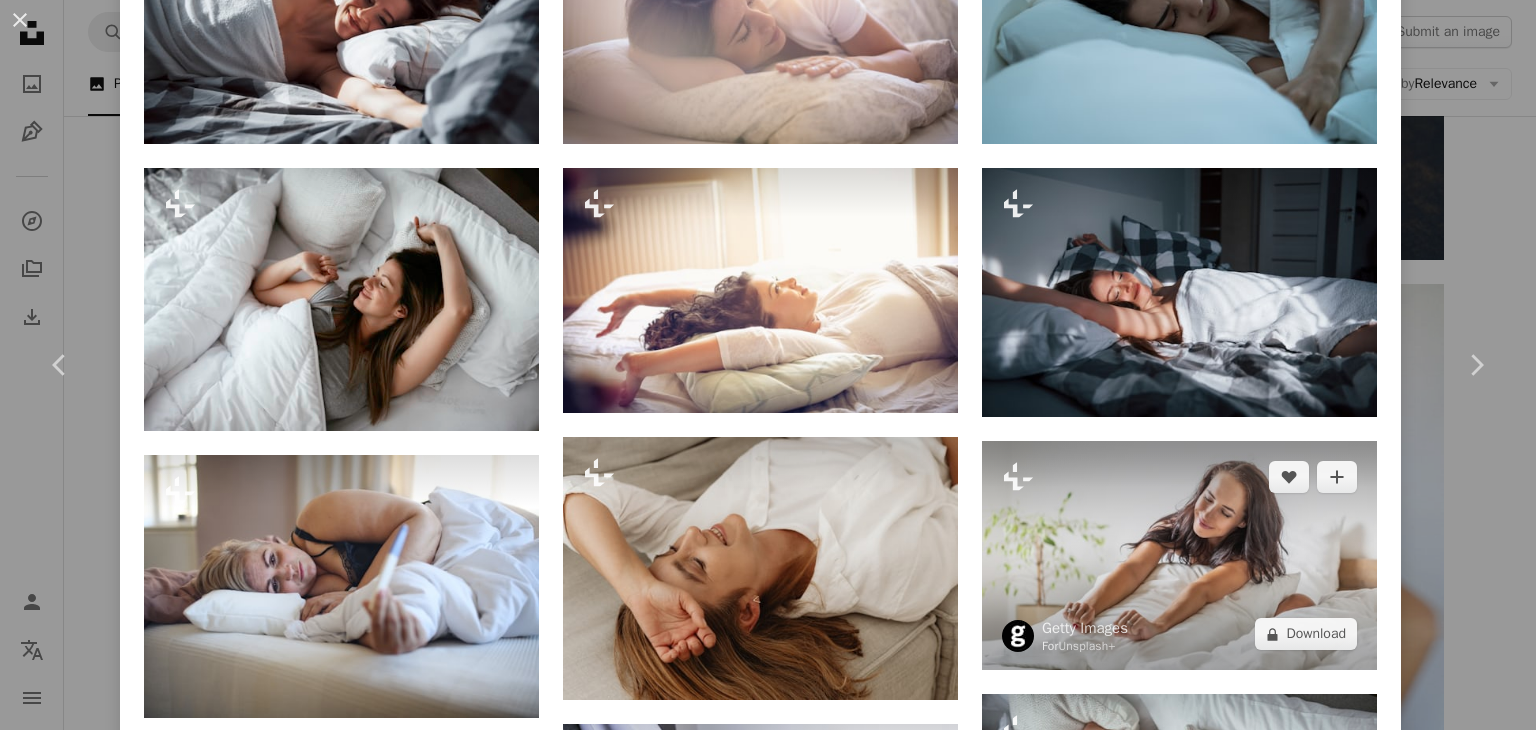 scroll, scrollTop: 1700, scrollLeft: 0, axis: vertical 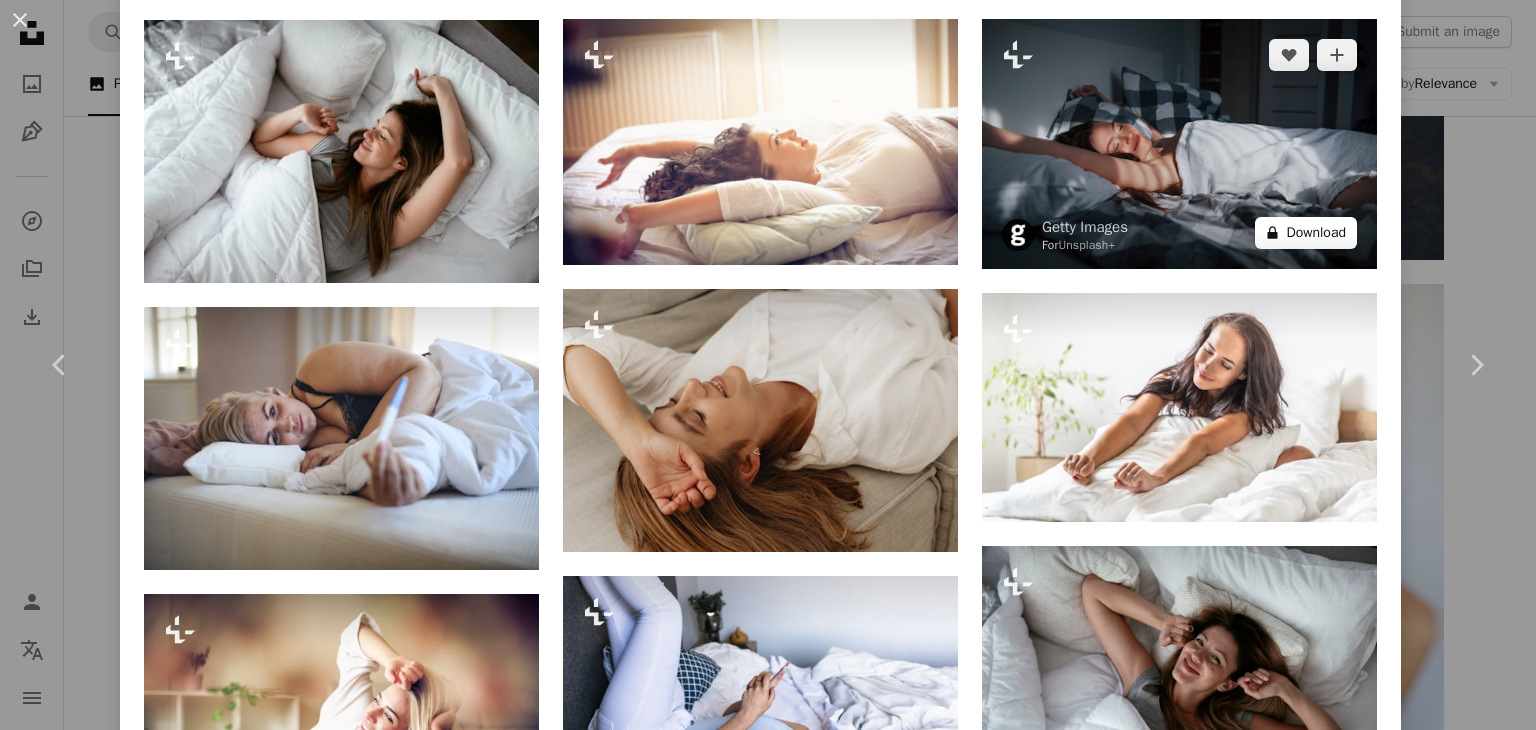 click on "A lock Download" at bounding box center [1306, 233] 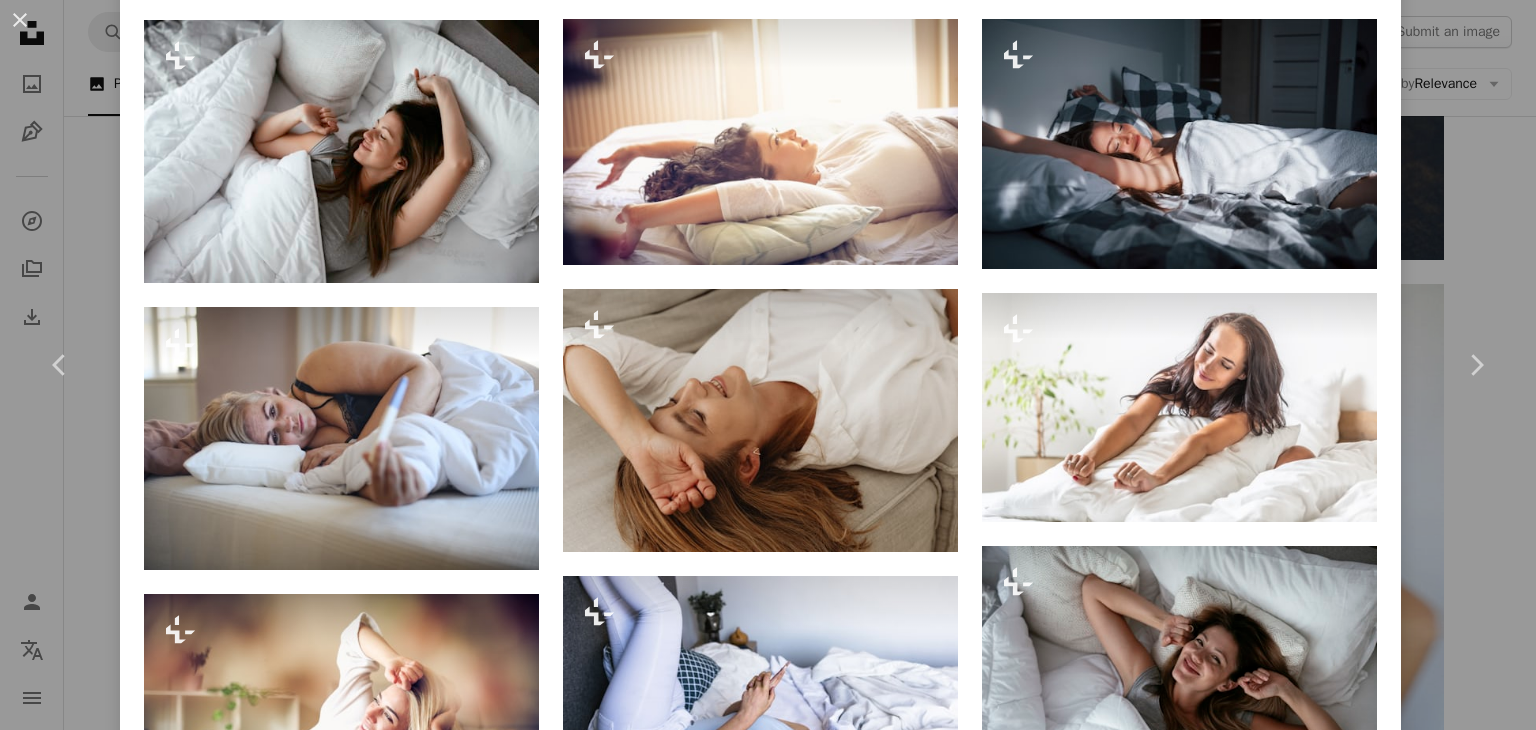 click on "An X shape Premium, ready to use images. Get unlimited access. A plus sign Members-only content added monthly A plus sign Unlimited royalty-free downloads A plus sign Illustrations  New A plus sign Enhanced legal protections yearly 66%  off monthly $12   $4 USD per month * Get  Unsplash+ * When paid annually, billed upfront  $48 Taxes where applicable. Renews automatically. Cancel anytime." at bounding box center (768, 22802) 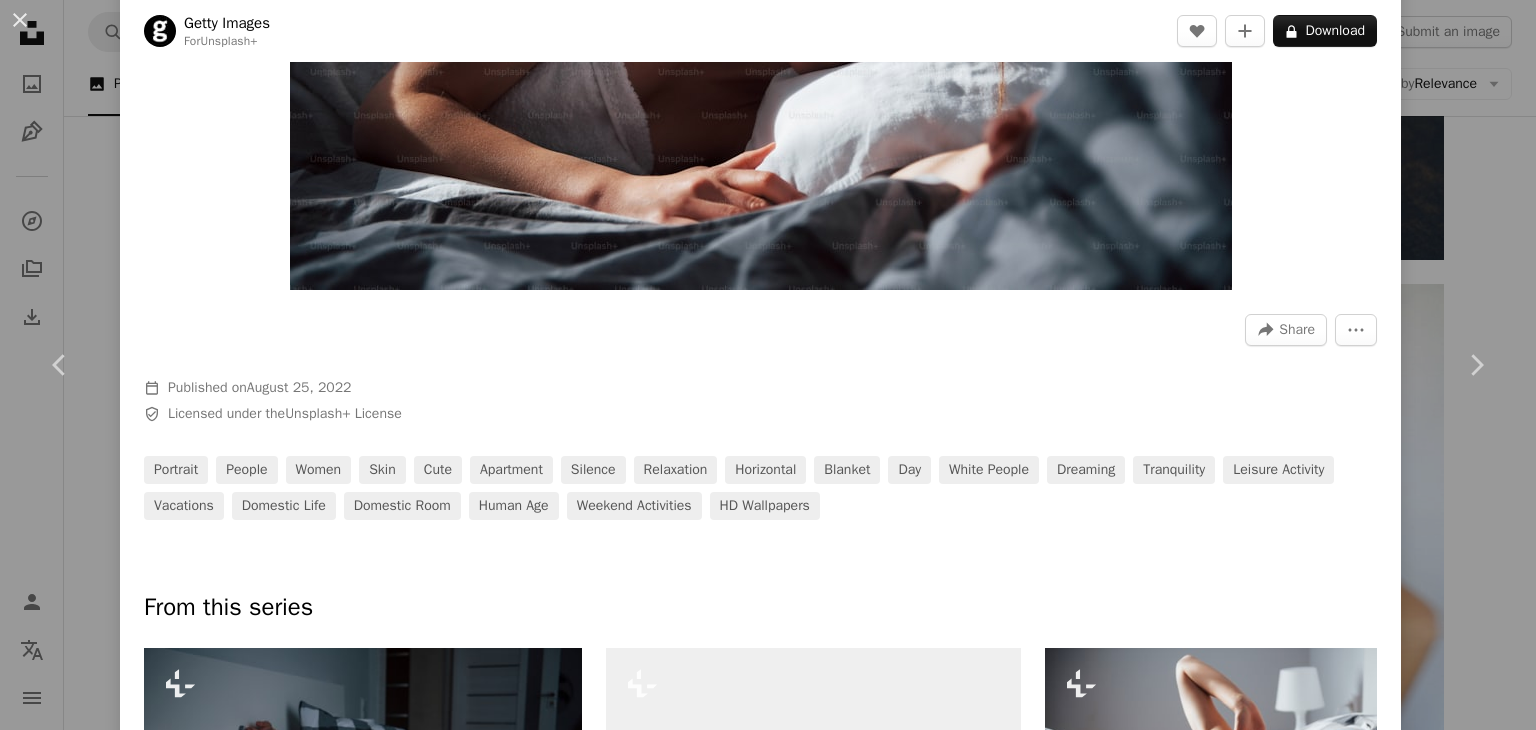 scroll, scrollTop: 200, scrollLeft: 0, axis: vertical 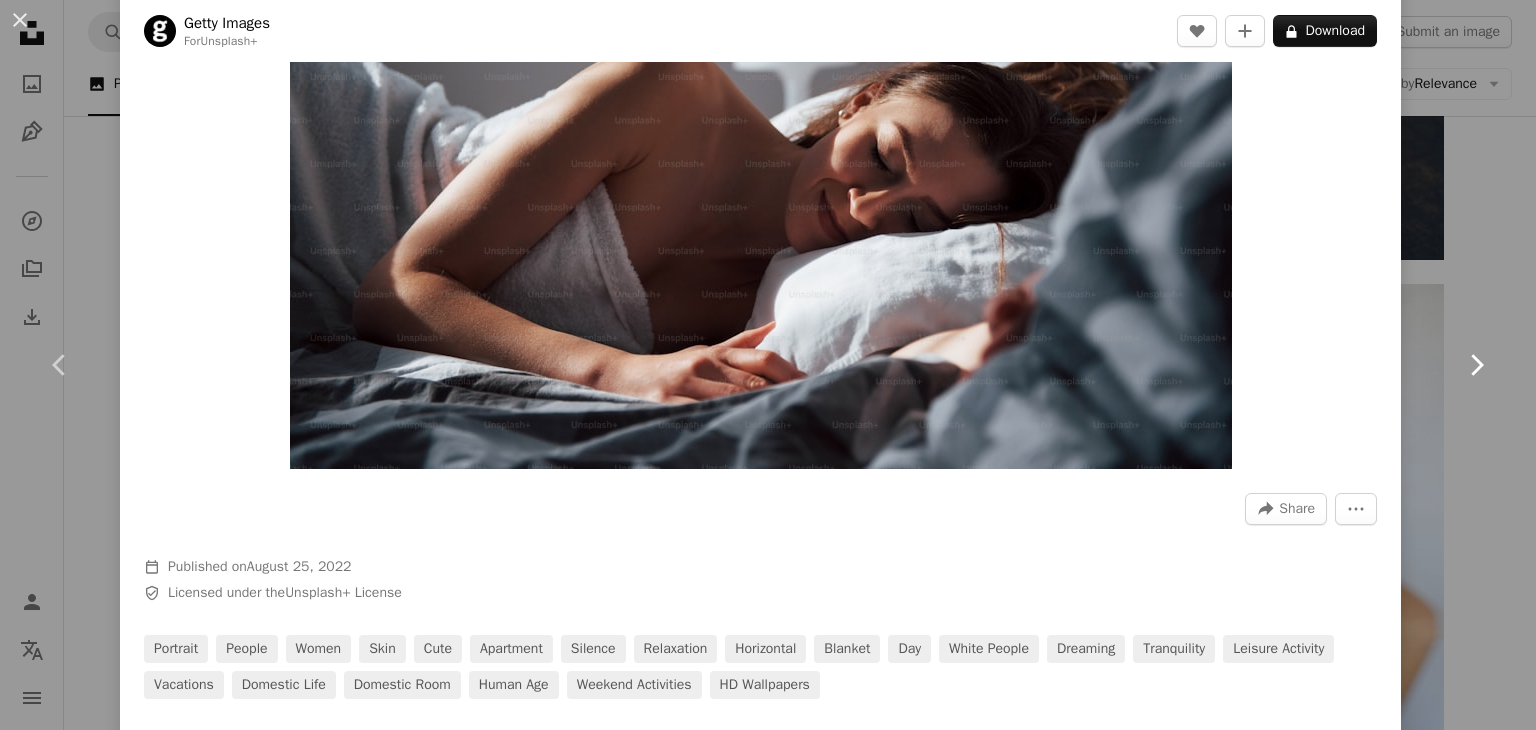 click on "Chevron right" 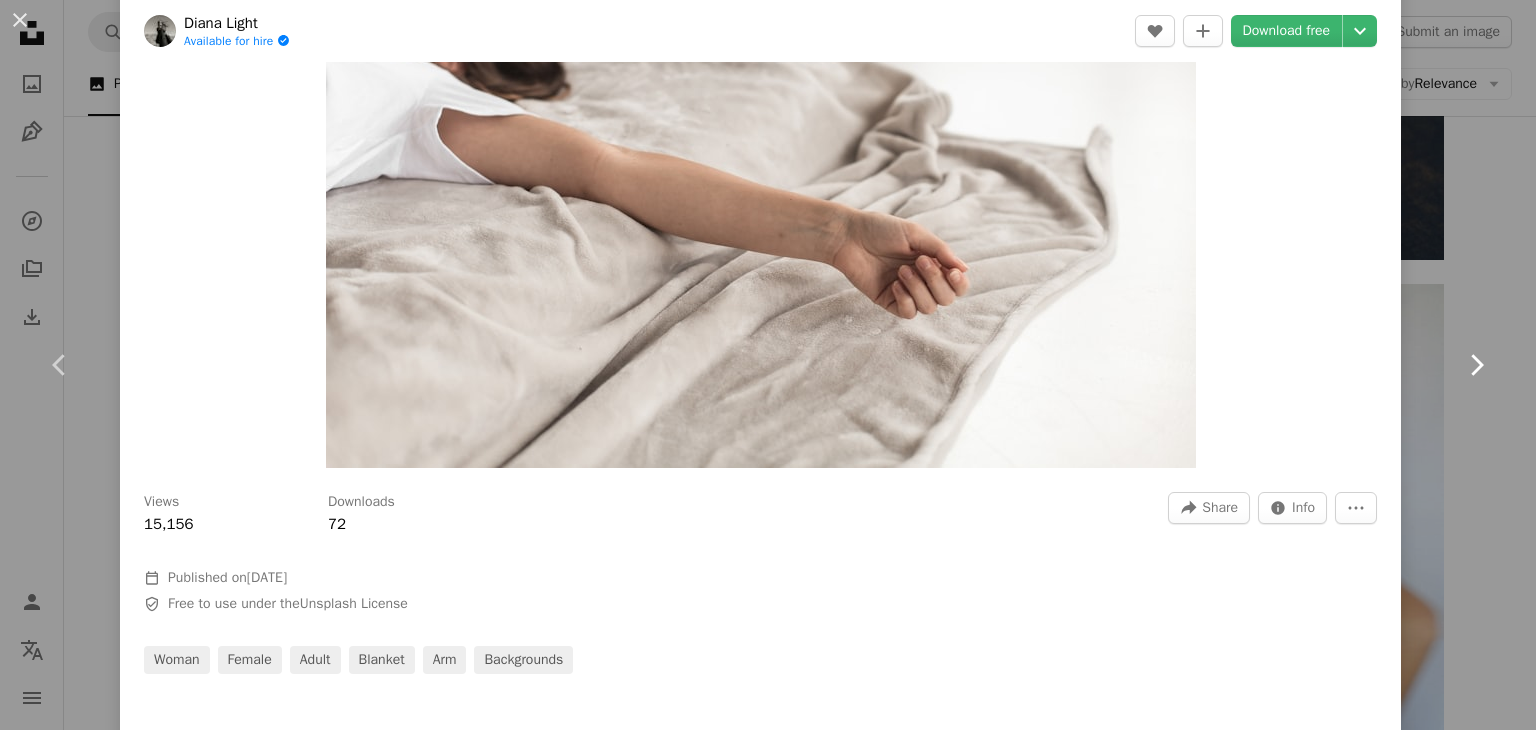 scroll, scrollTop: 0, scrollLeft: 0, axis: both 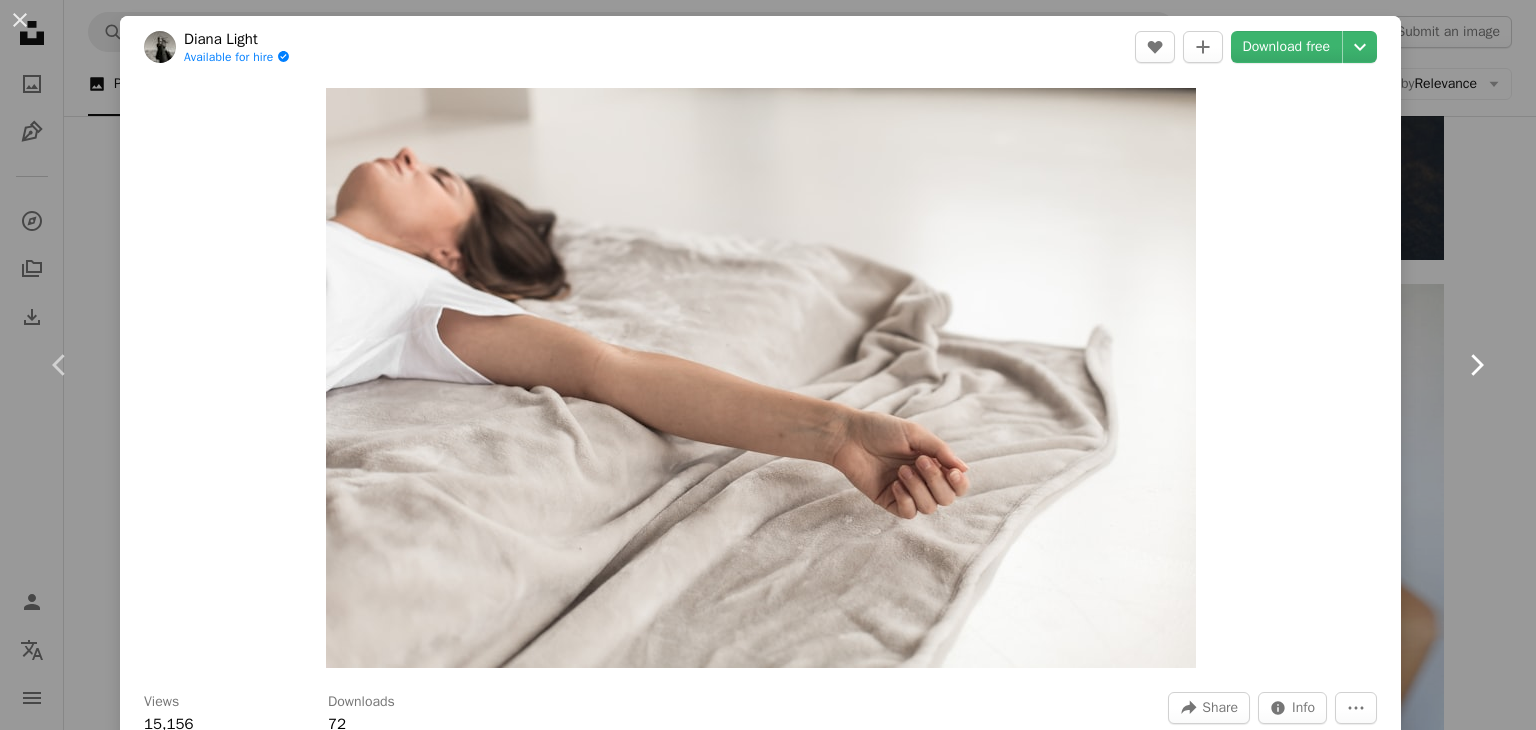 click on "Chevron right" 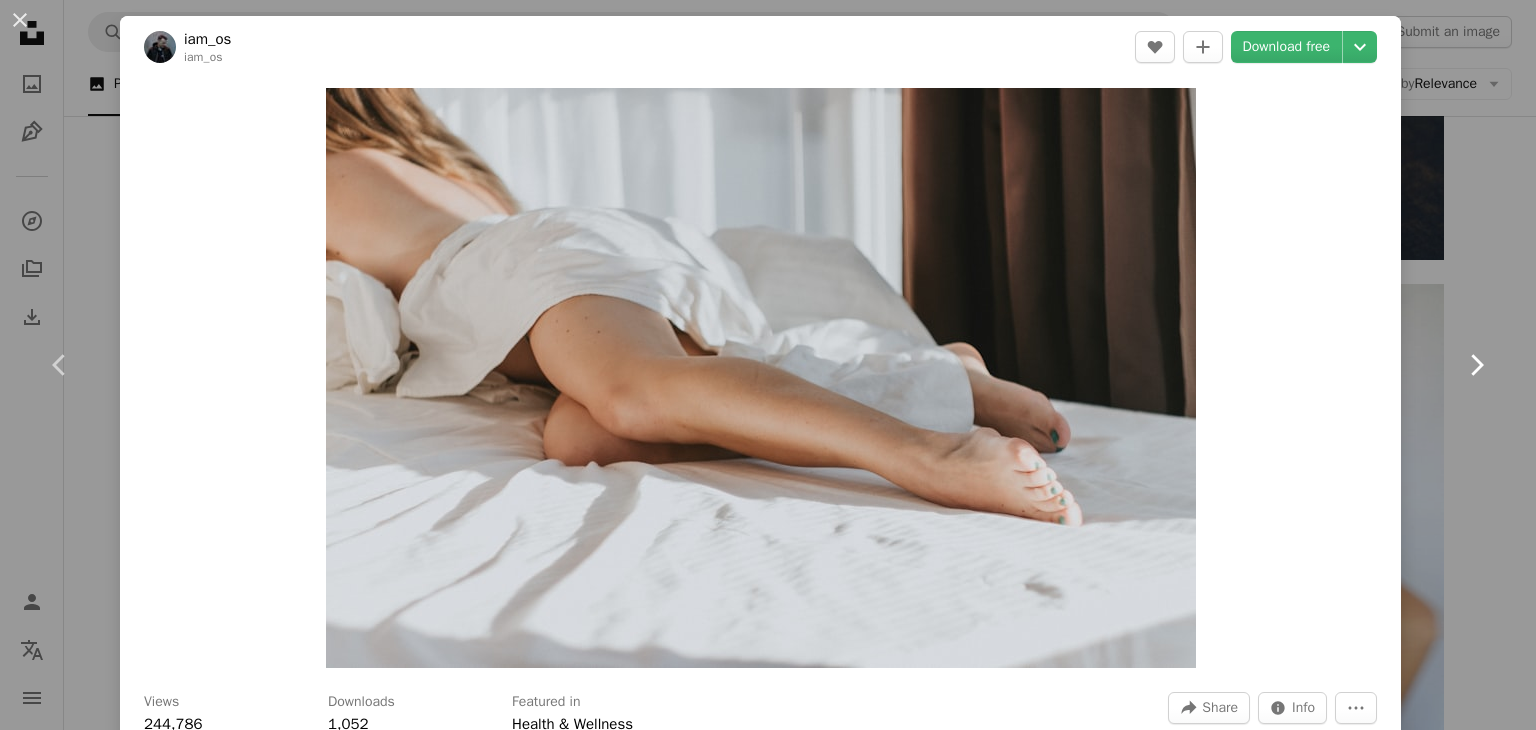 click on "Chevron right" 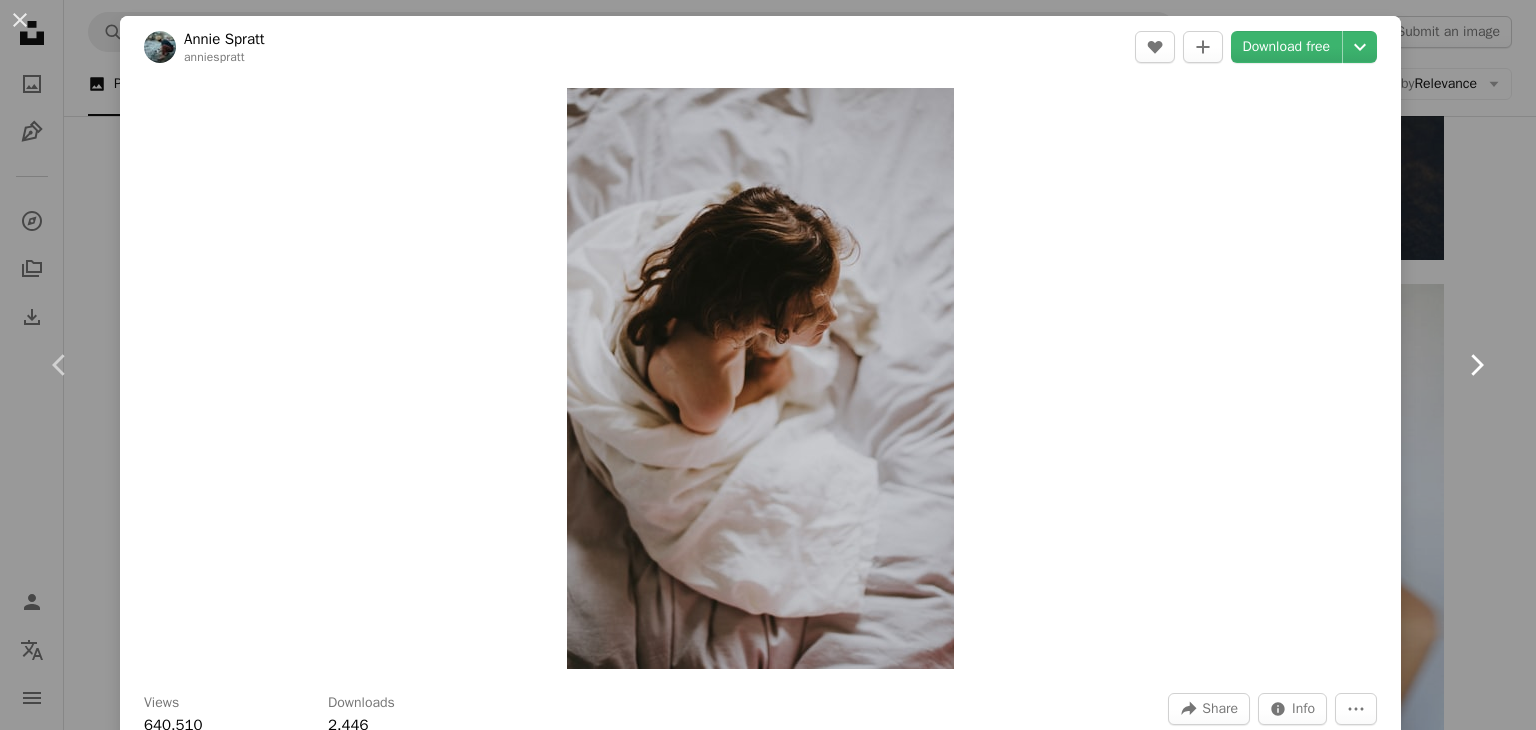 click on "Chevron right" 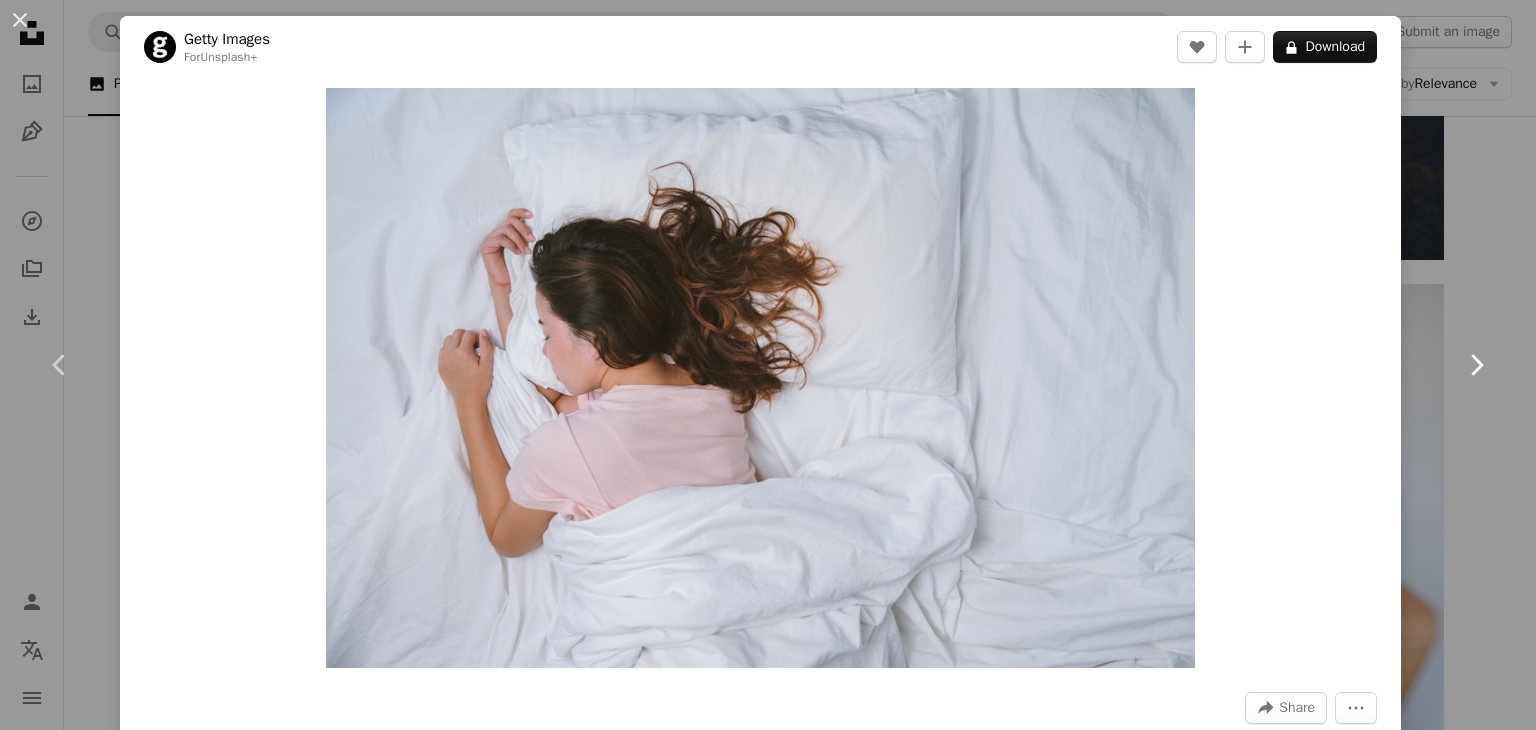 click on "Chevron right" 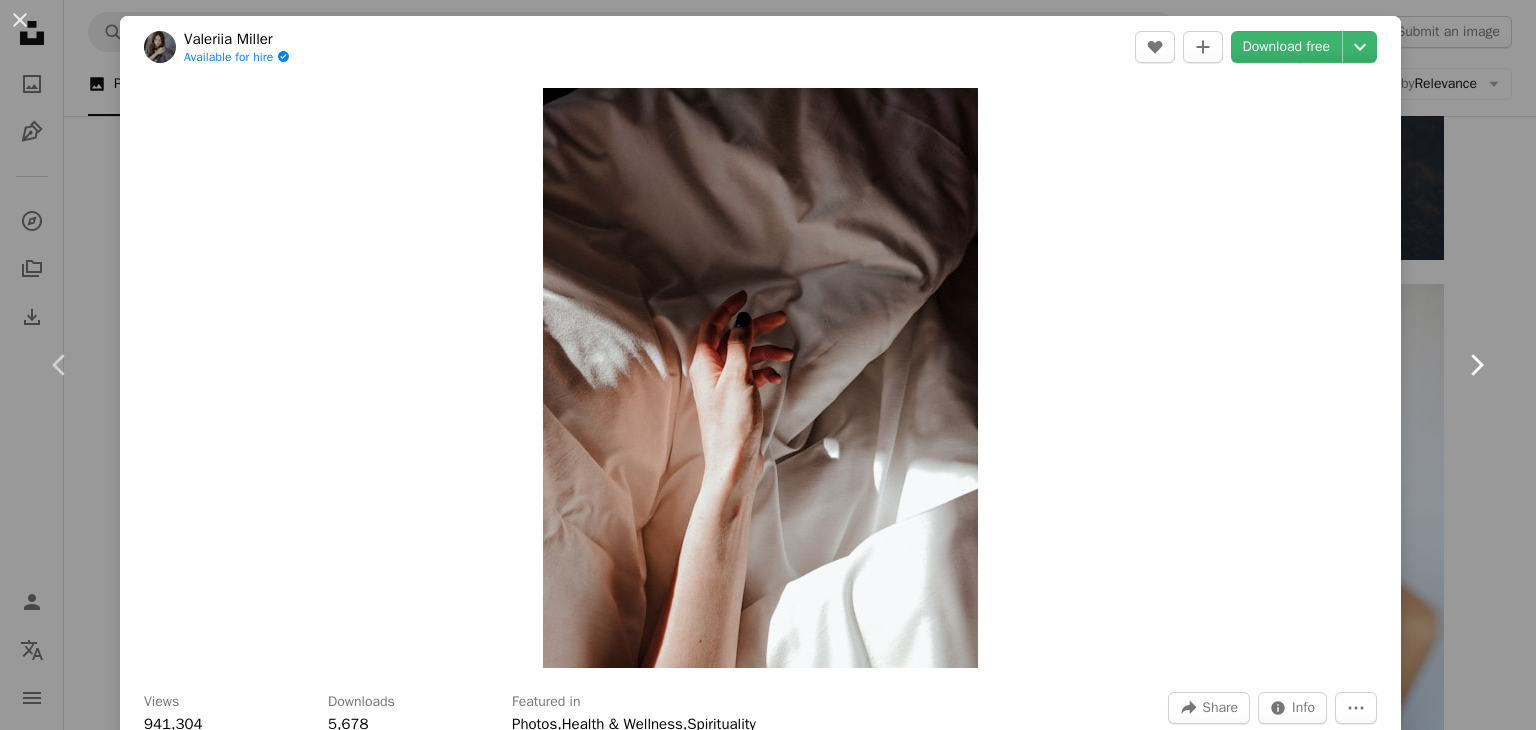 click on "Chevron right" 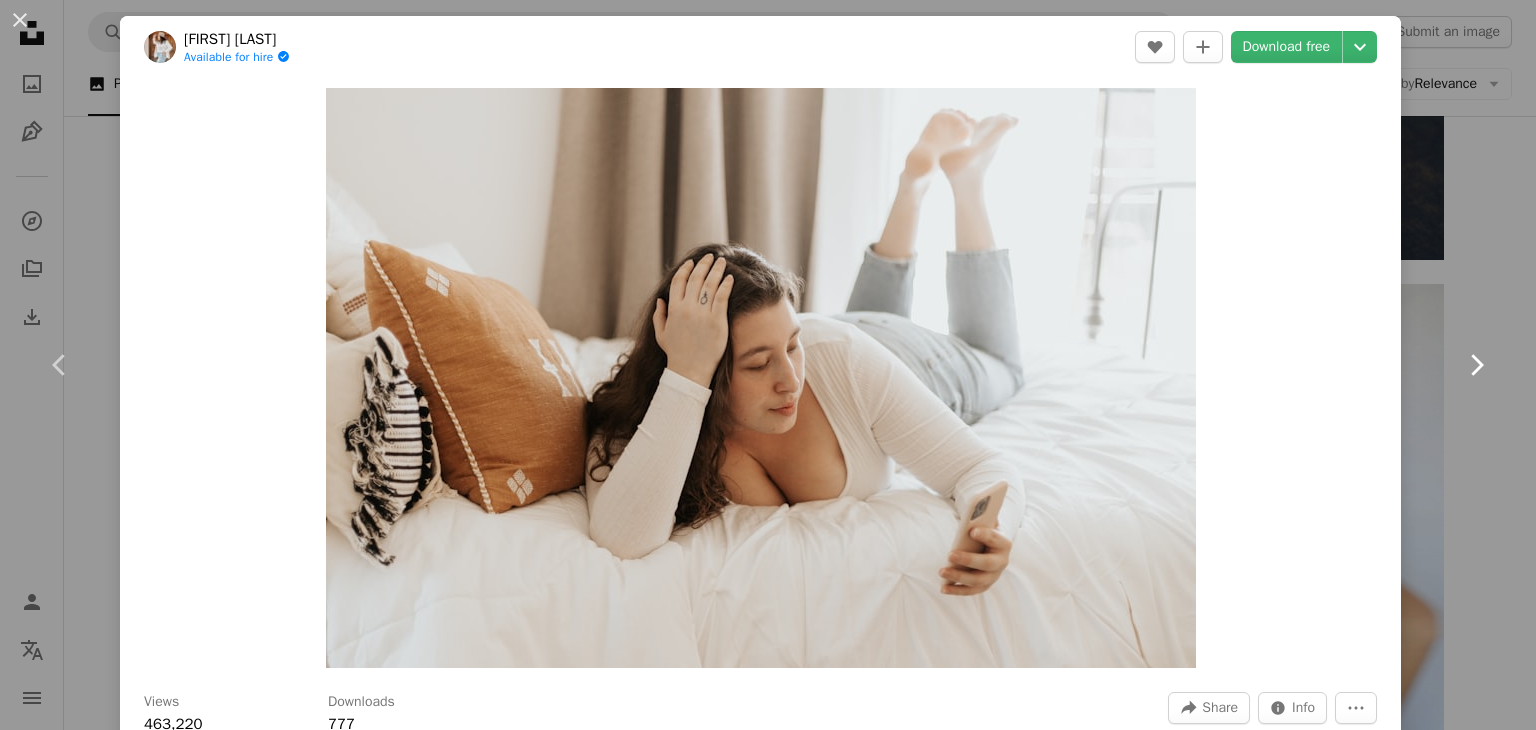 click on "Chevron right" 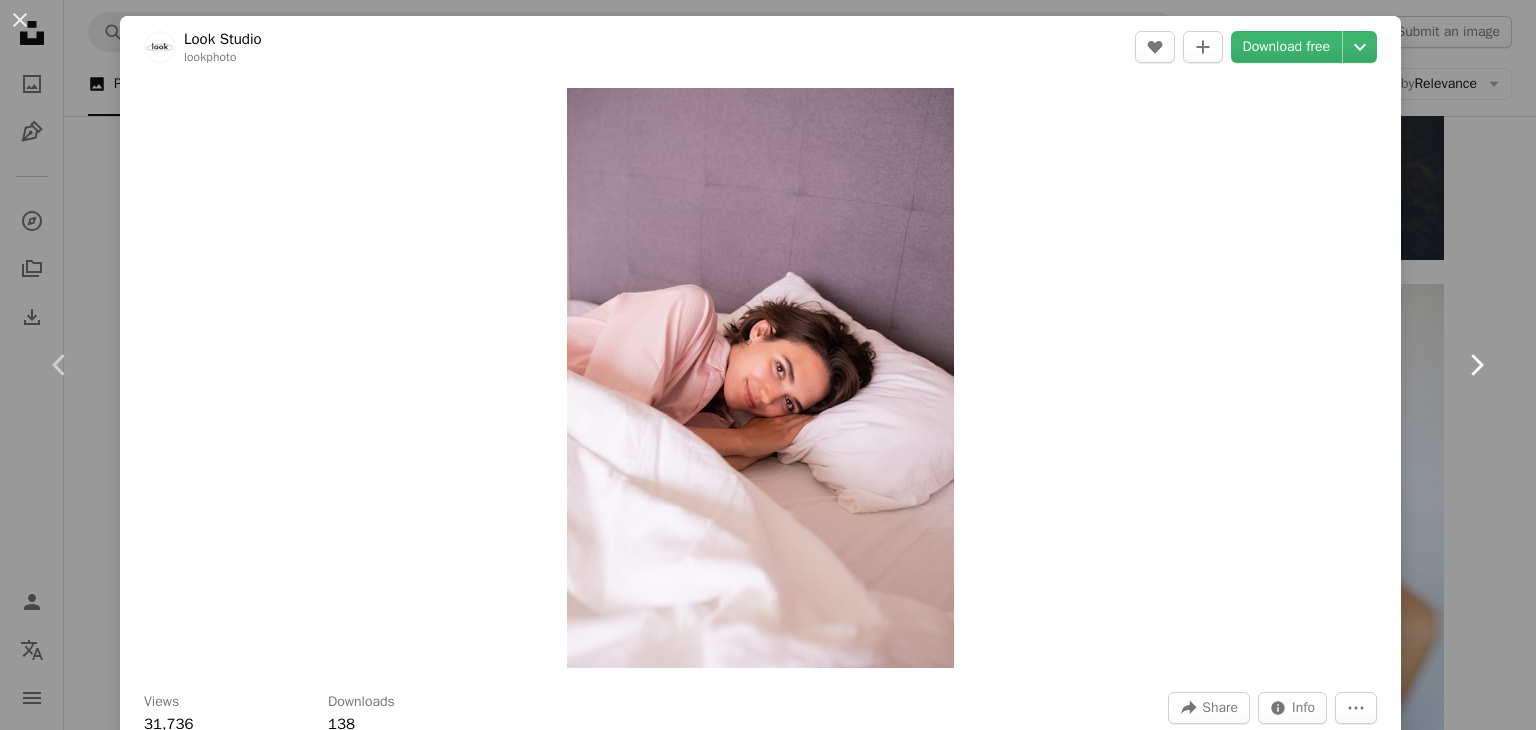 click on "Chevron right" 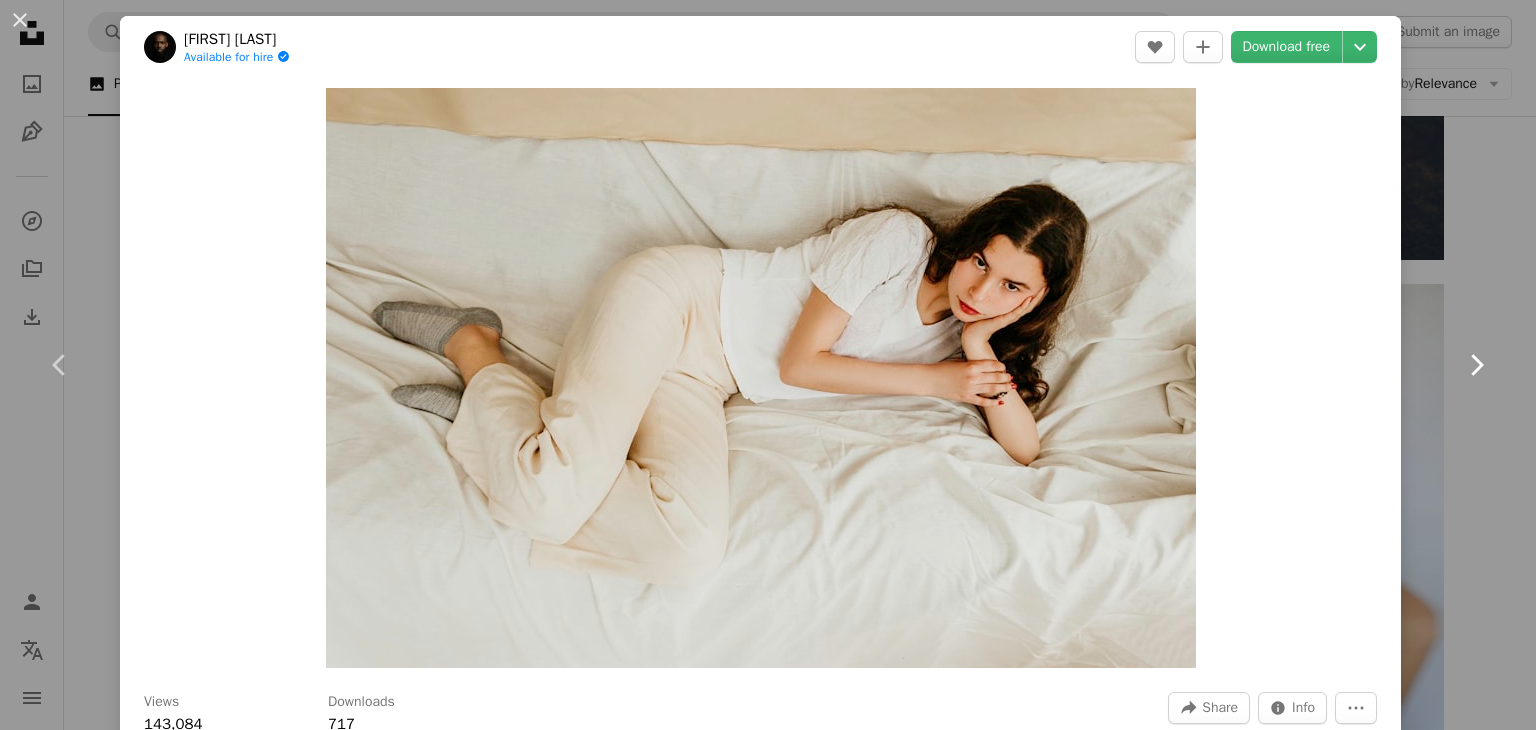 click on "Chevron right" 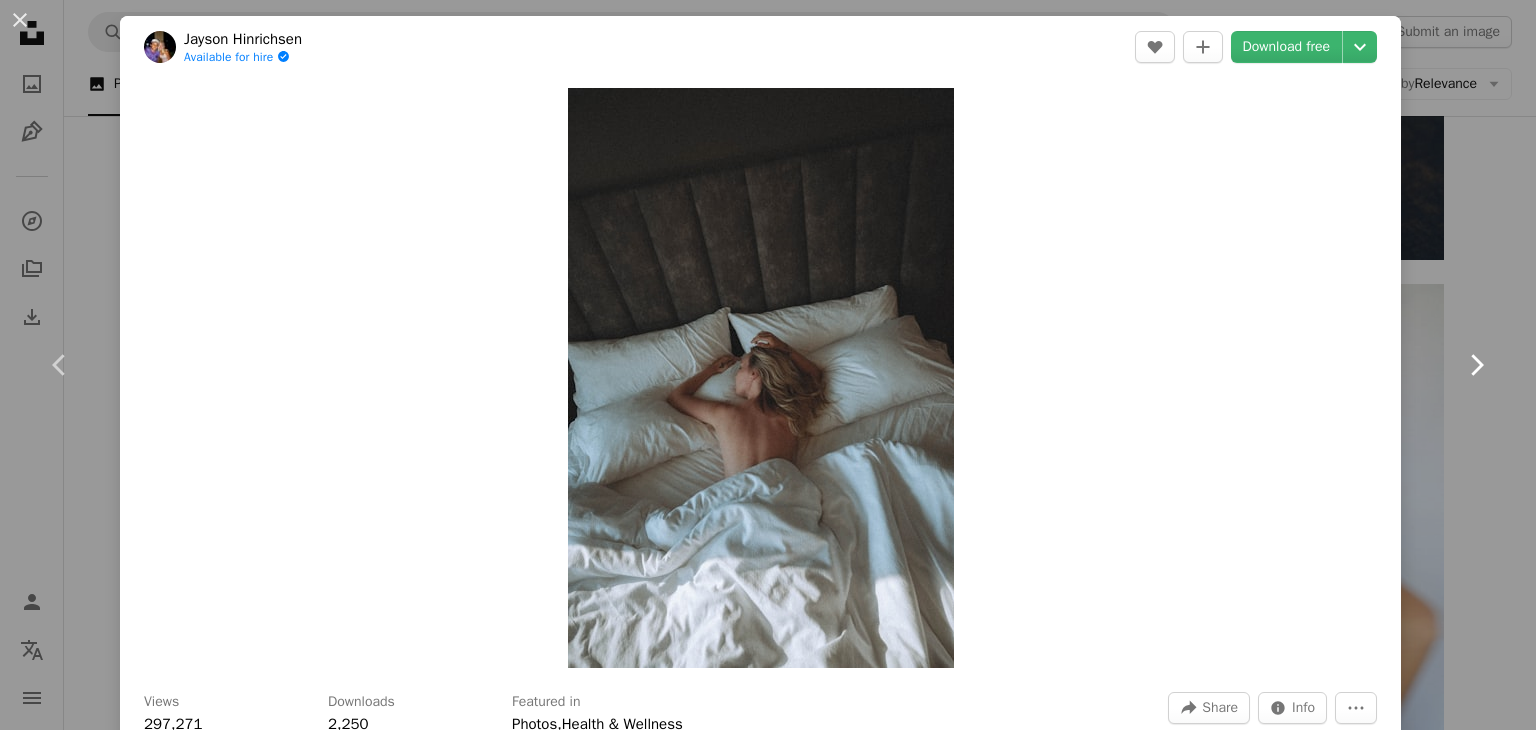 click on "Chevron right" 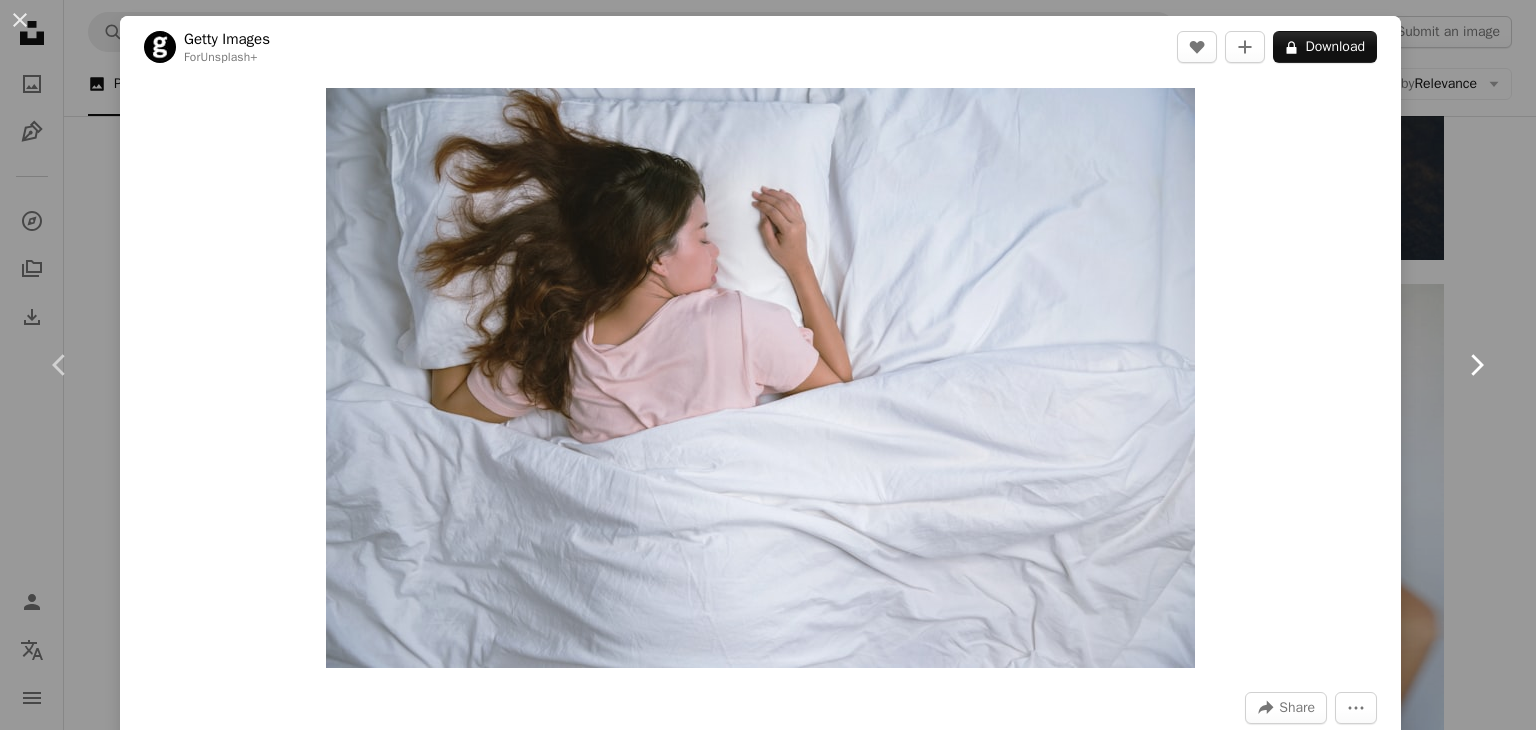 click on "Chevron right" 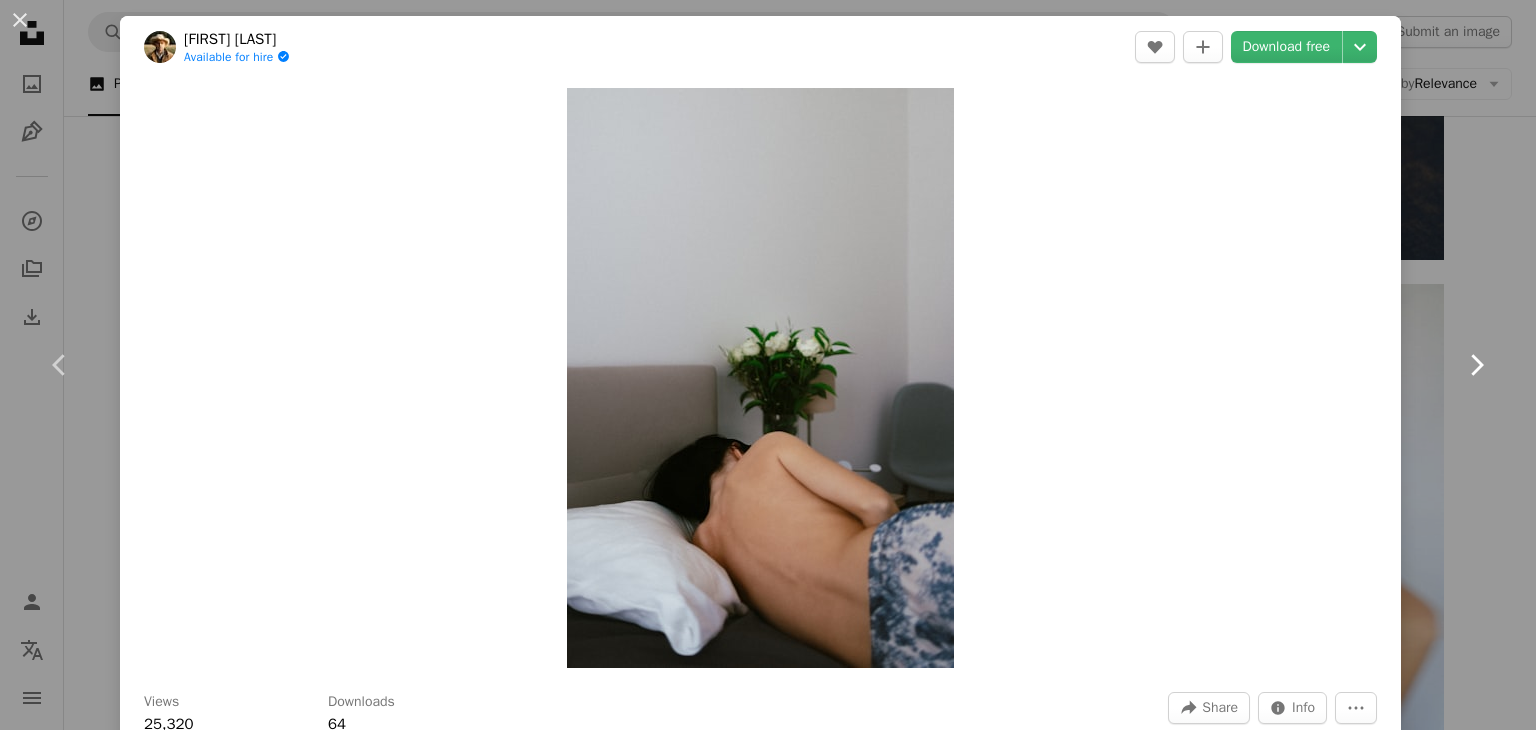 click on "Chevron right" 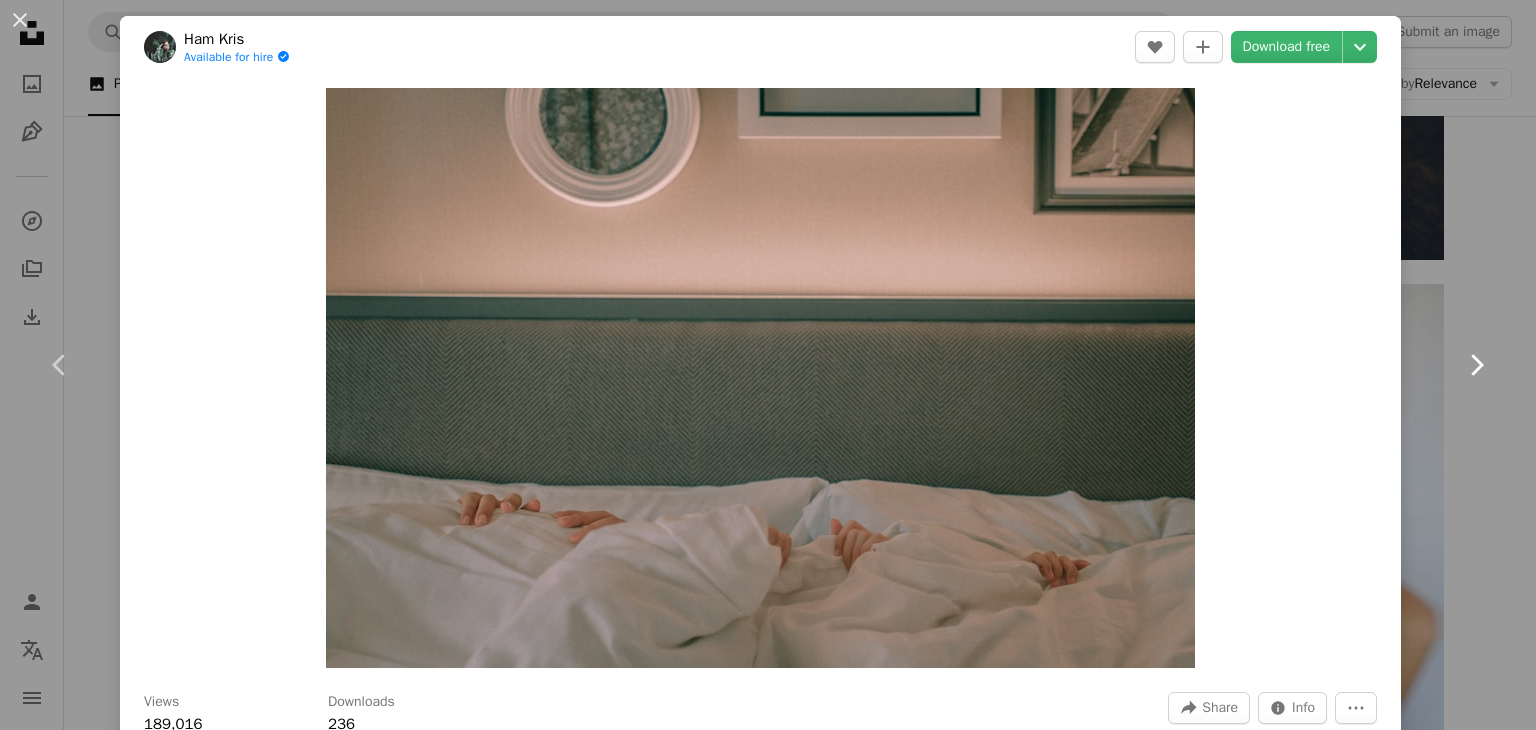 click on "Chevron right" 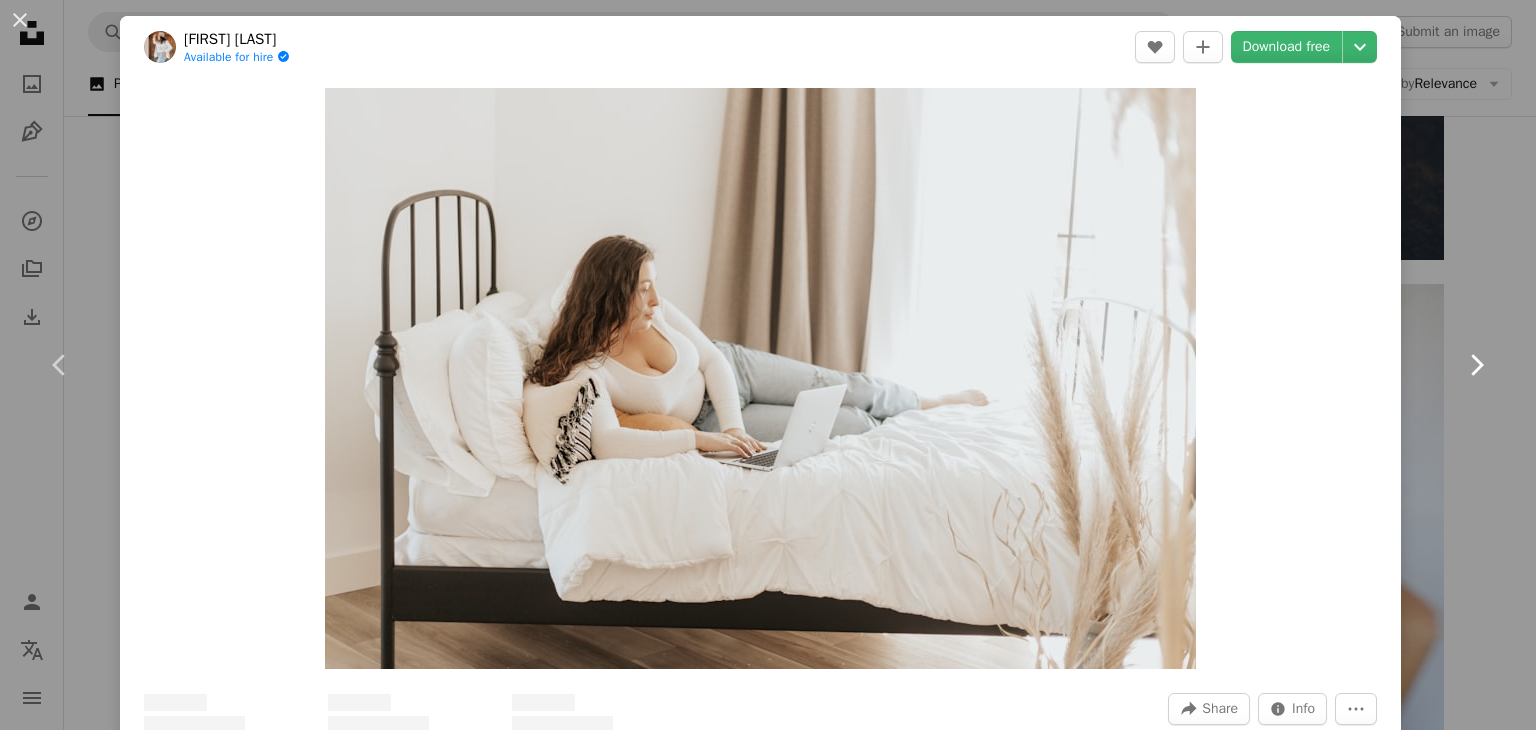 click on "Chevron right" 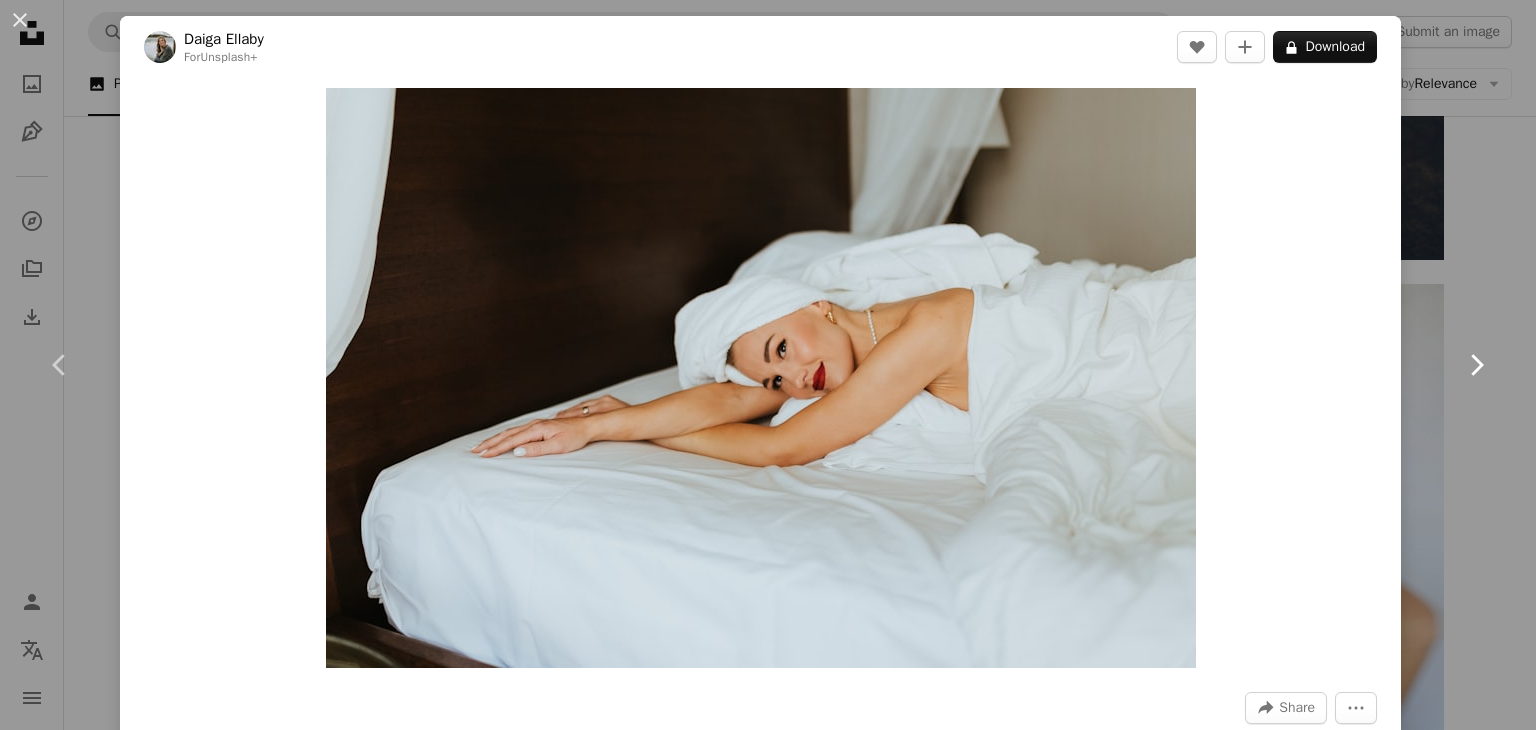 click on "Chevron right" 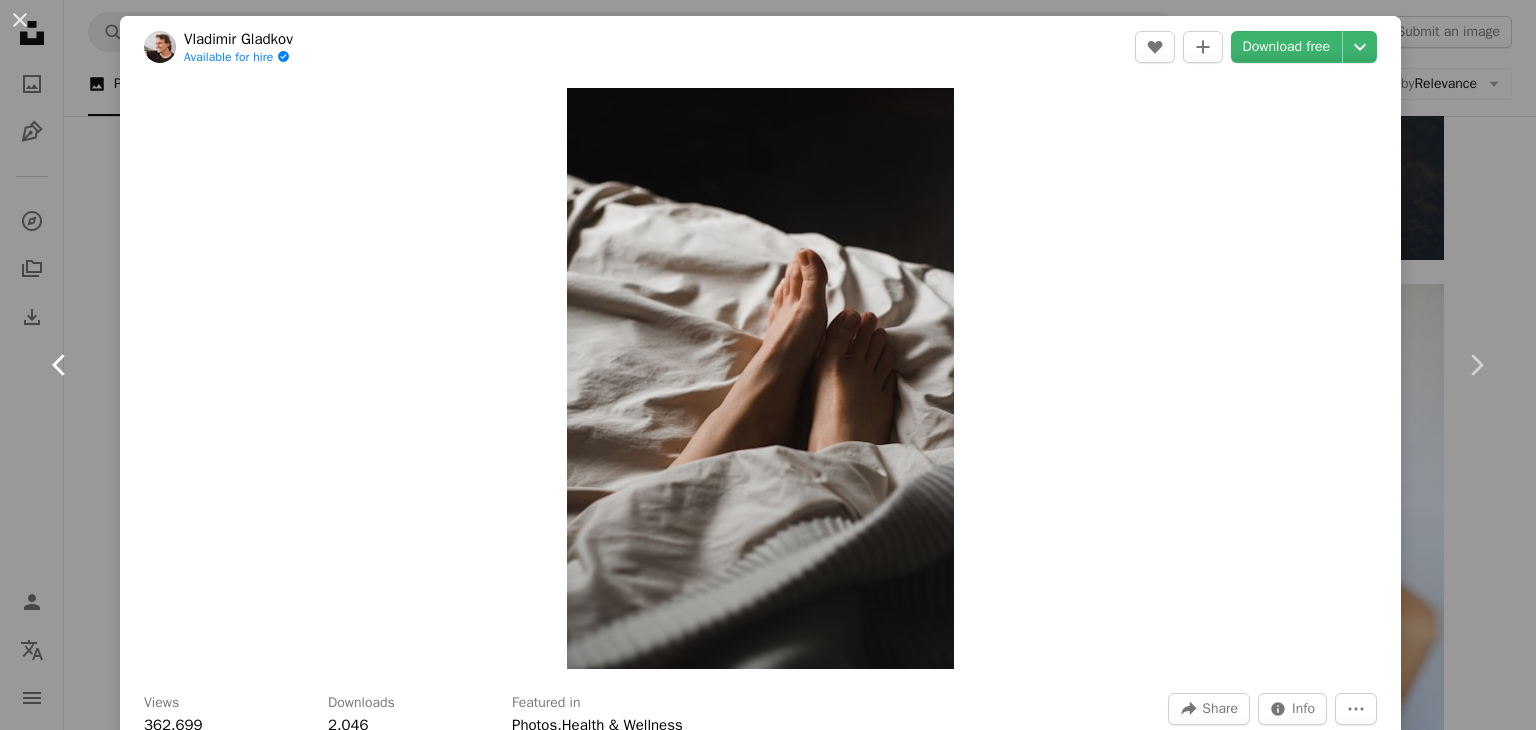 click on "Chevron left" 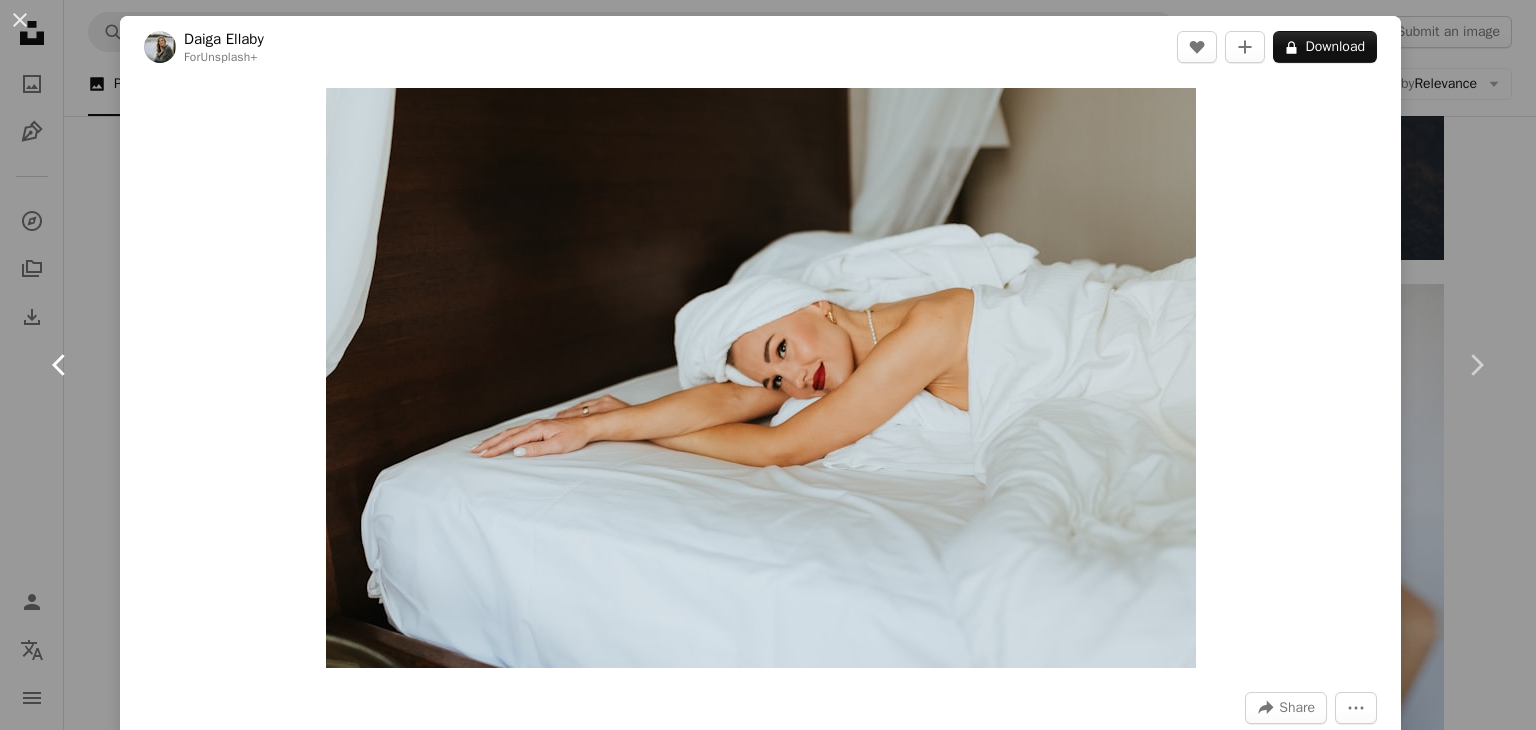 click on "Chevron left" 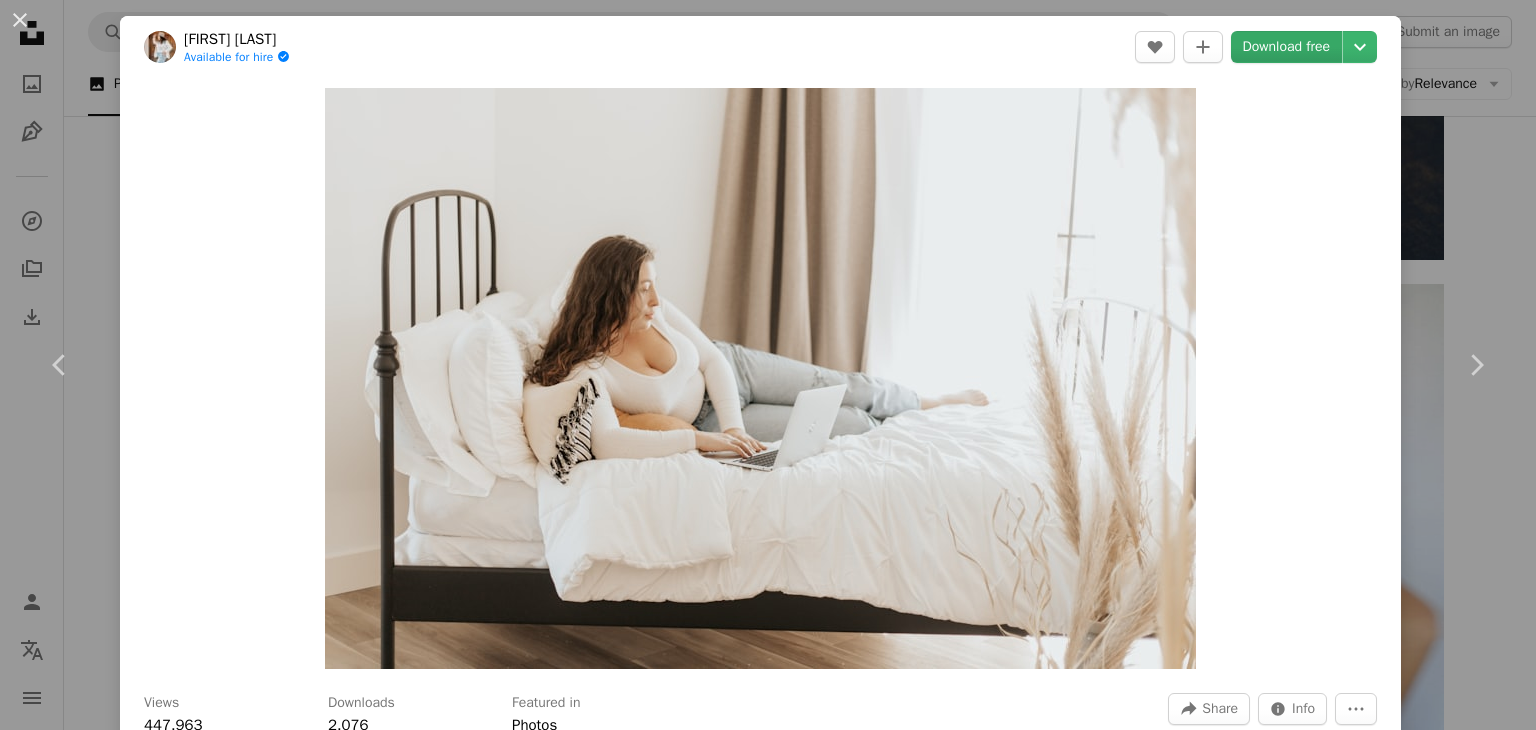 click on "Download free" at bounding box center (1287, 47) 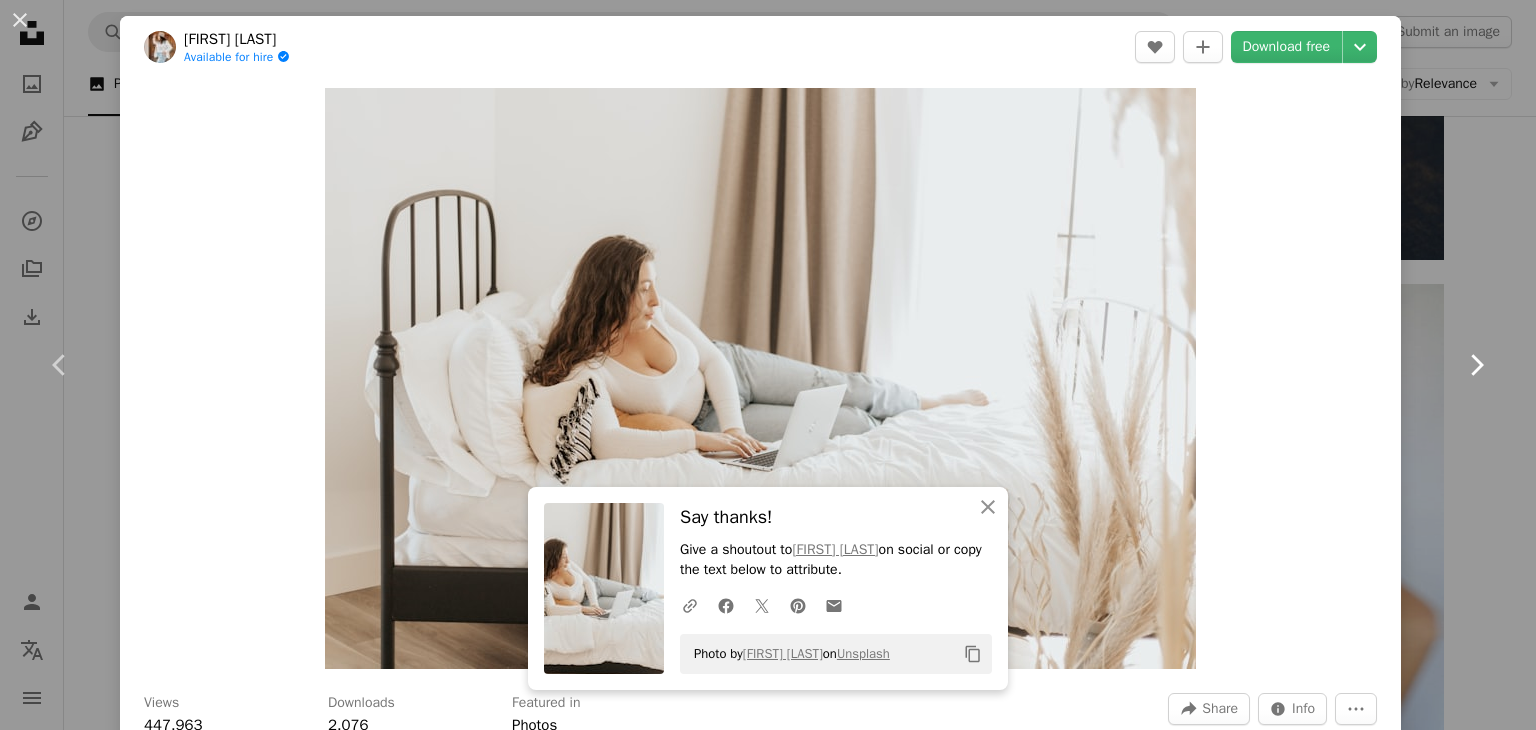 click on "Chevron right" 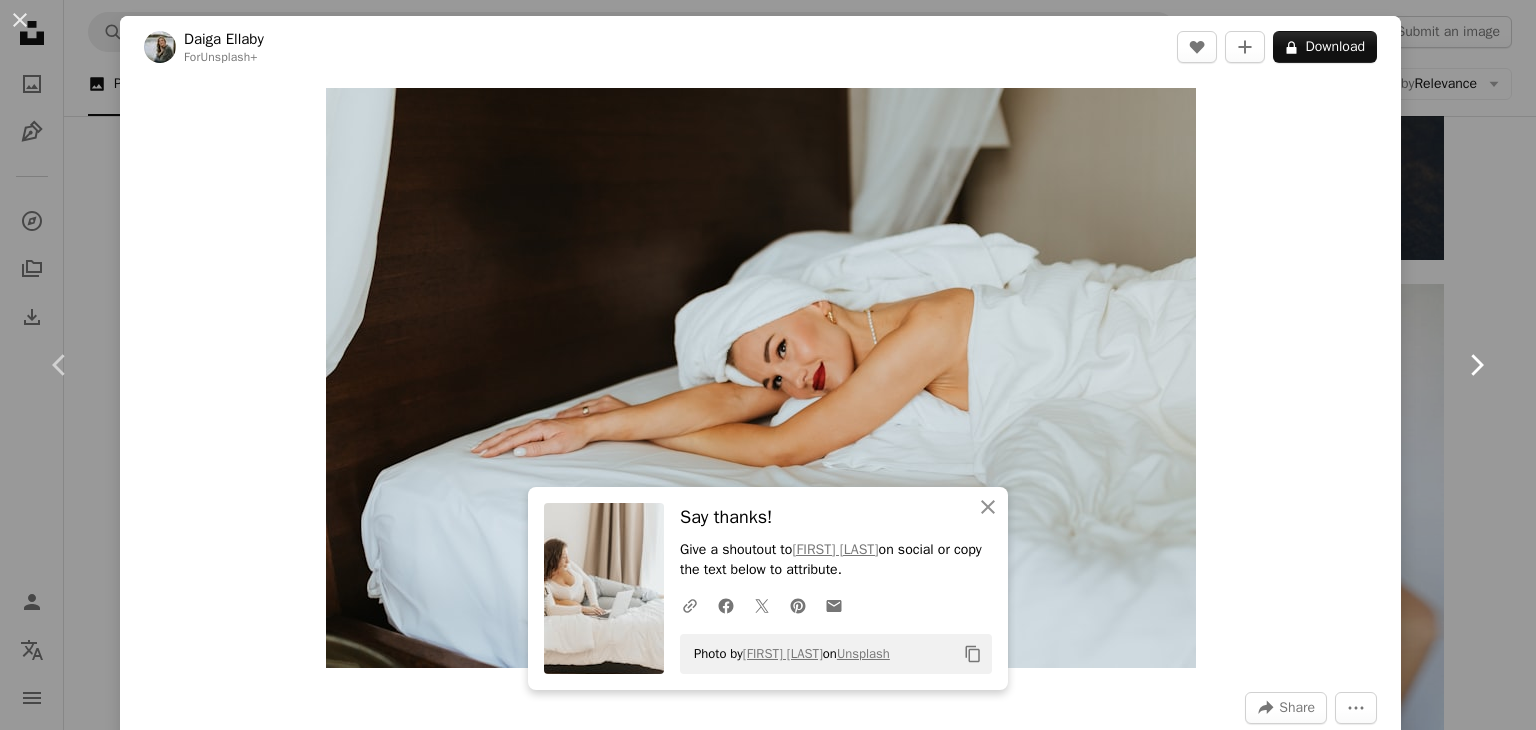 click 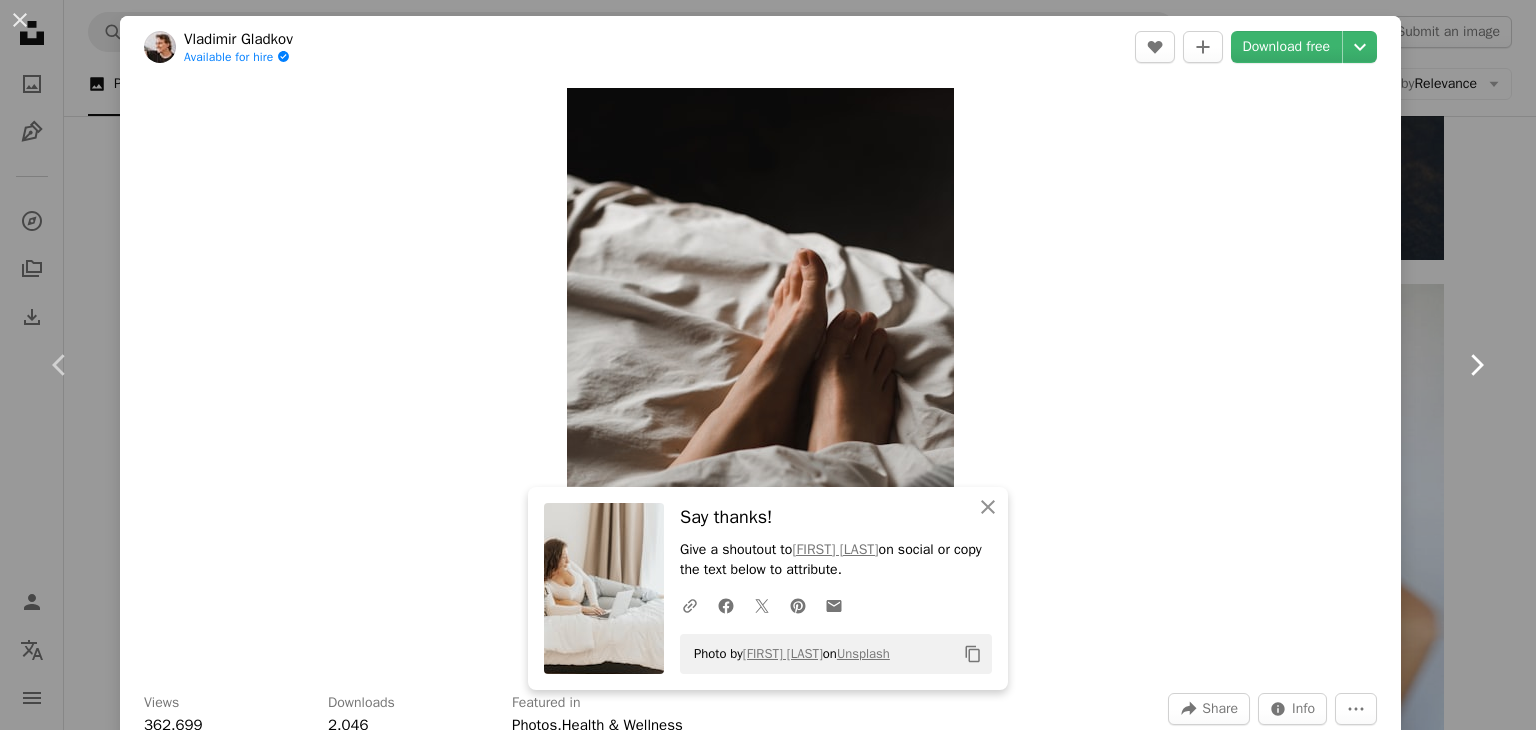 click 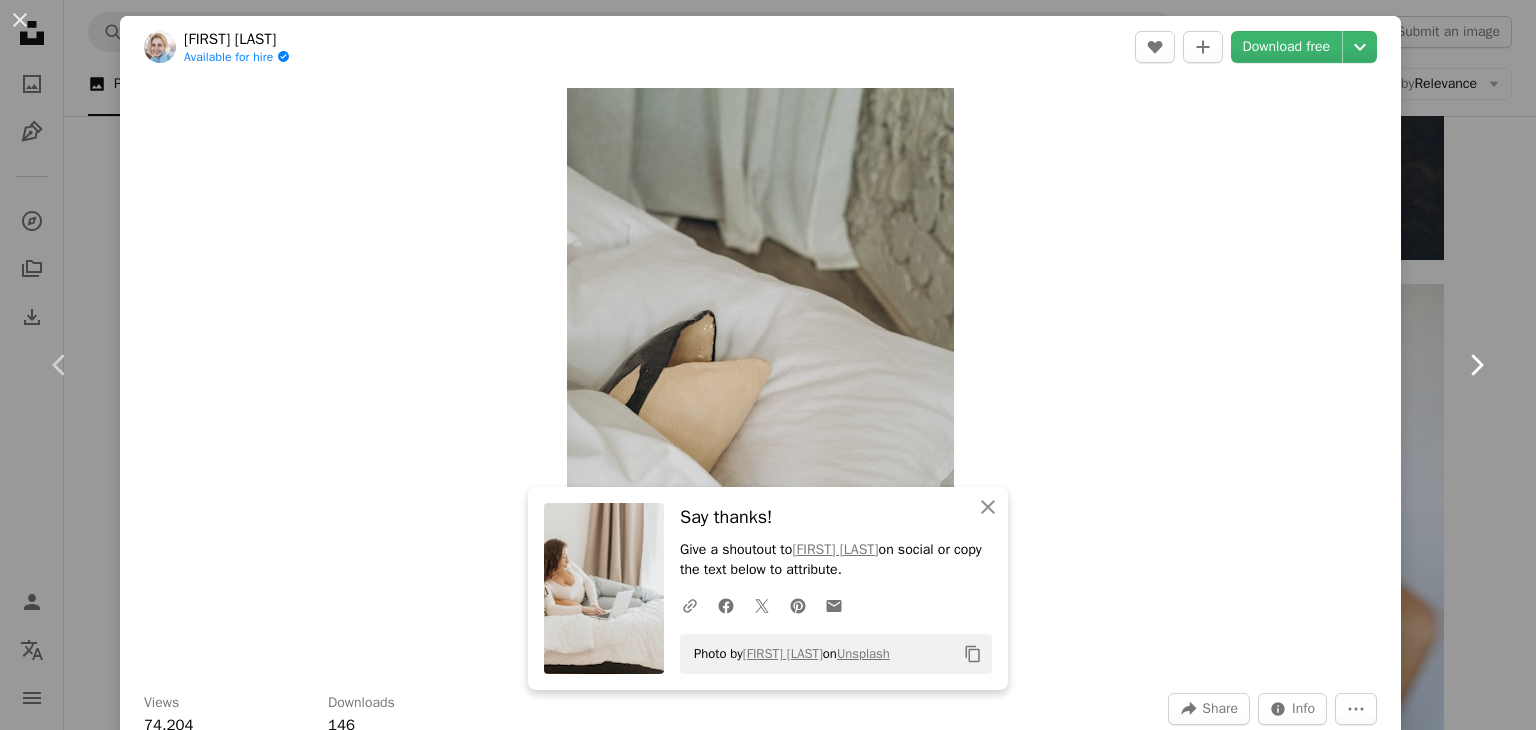click 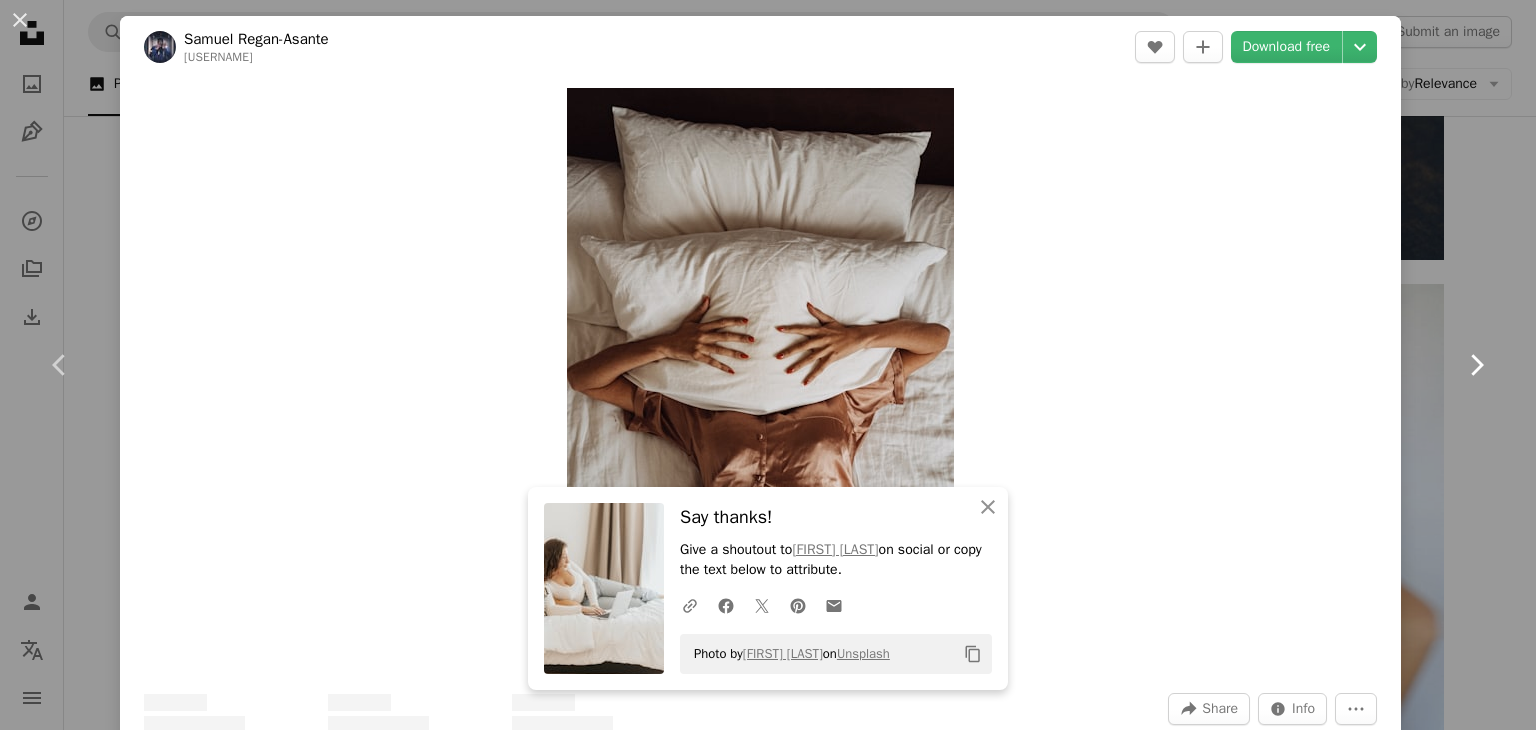 click 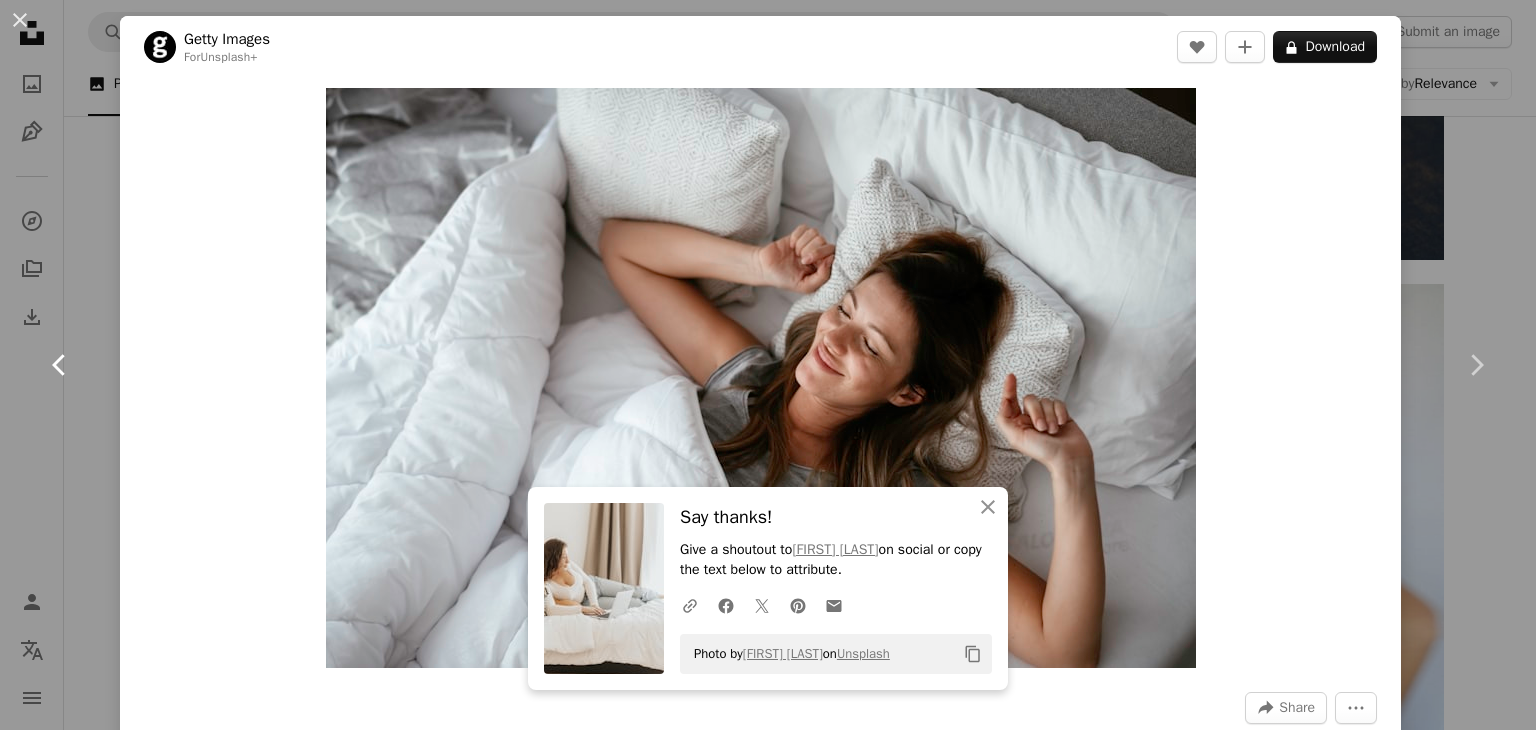 click 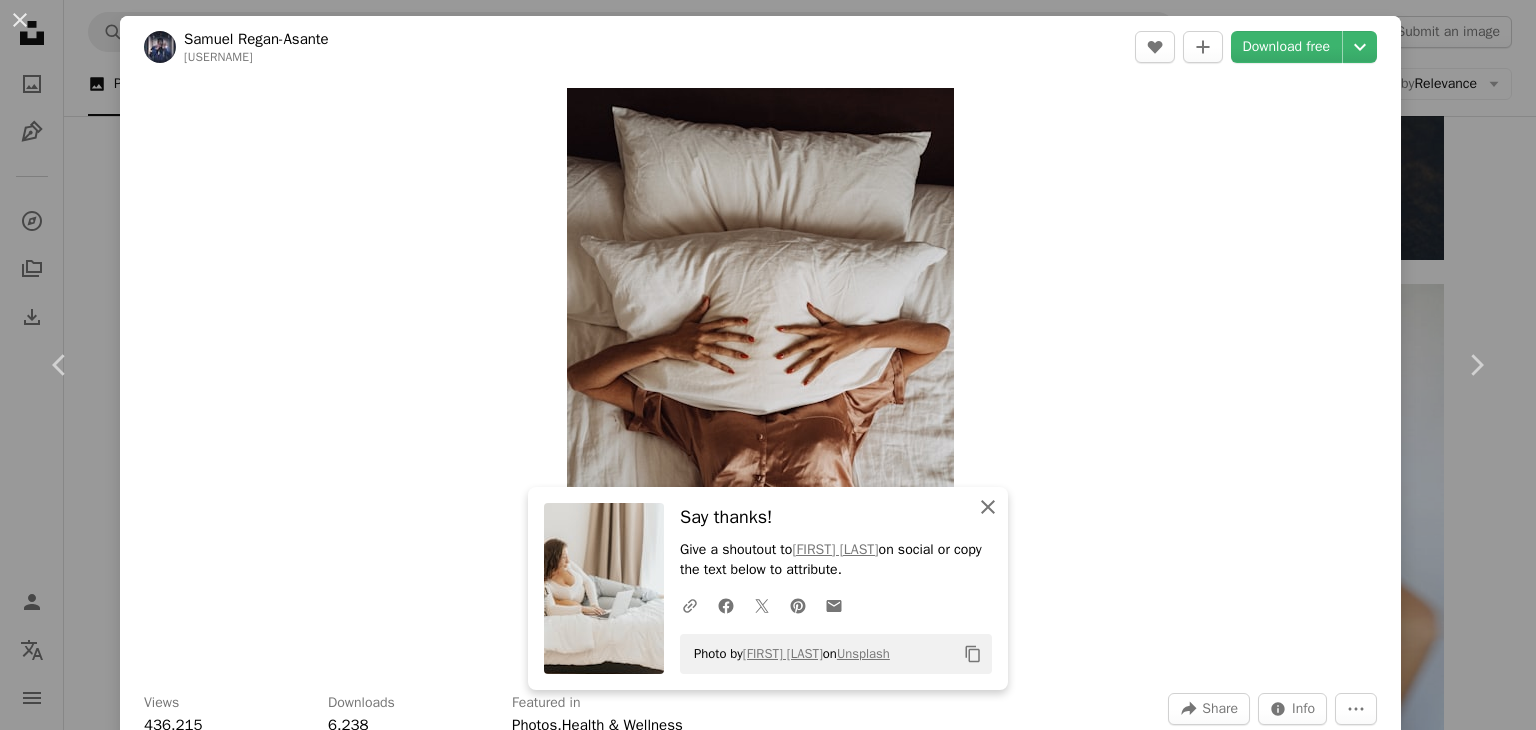 click on "An X shape" 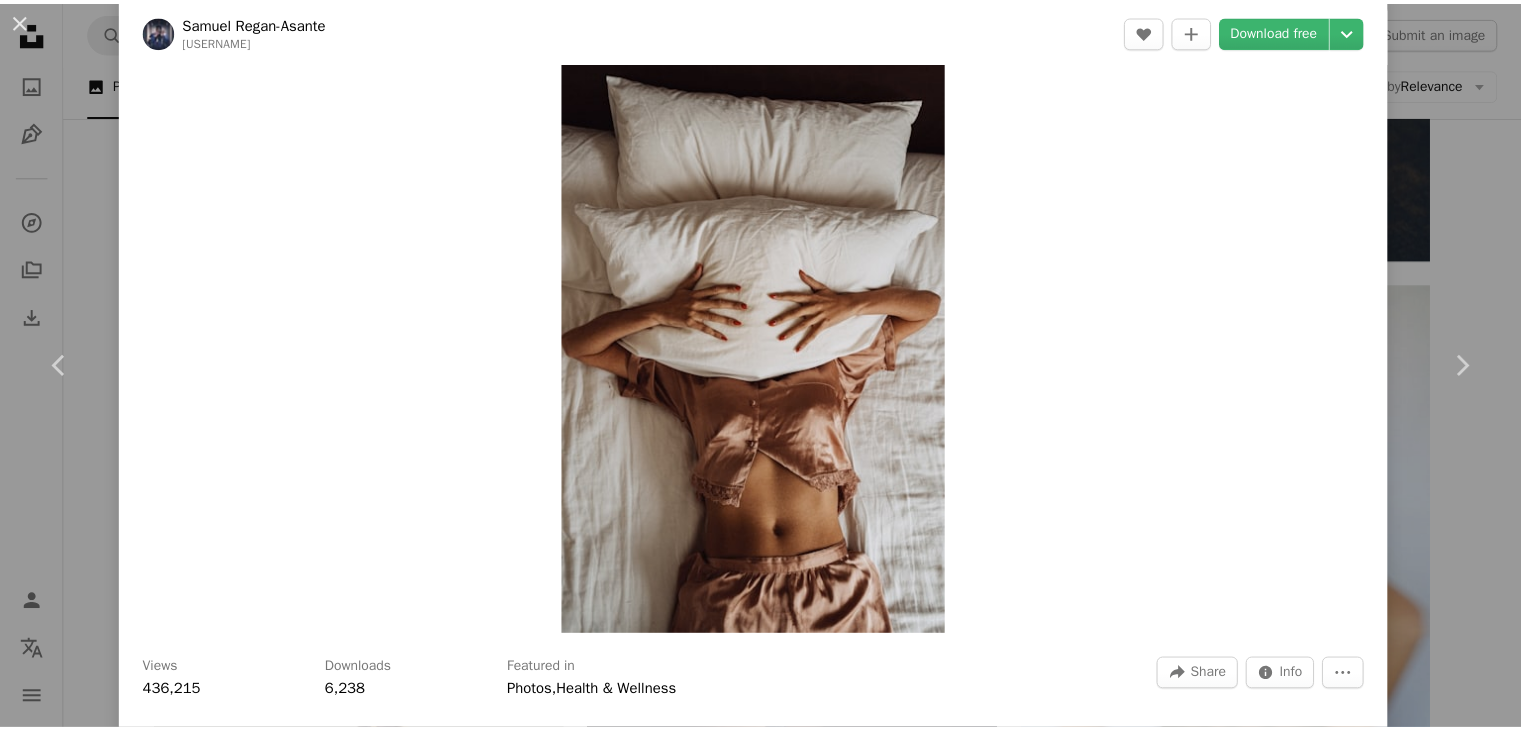 scroll, scrollTop: 0, scrollLeft: 0, axis: both 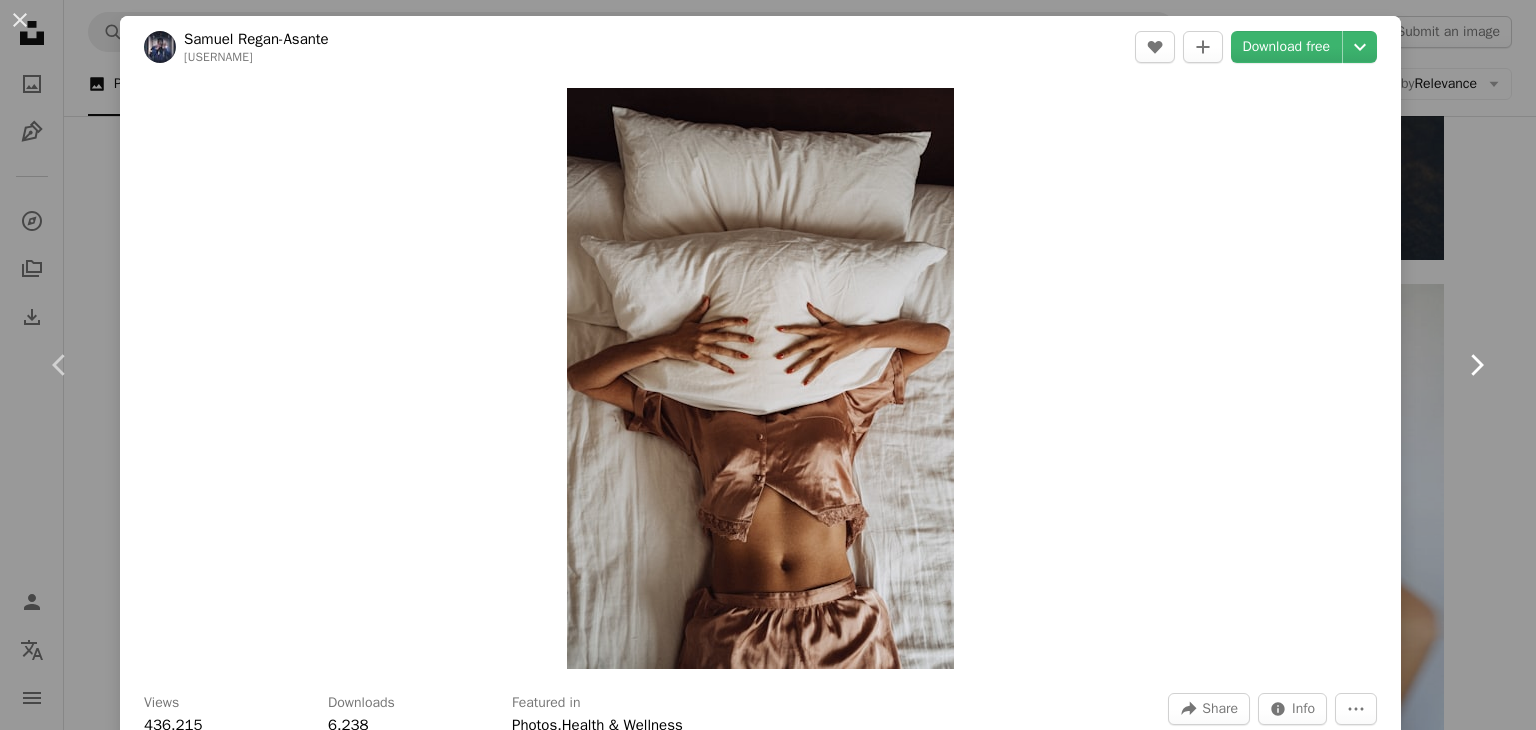 click on "Chevron right" 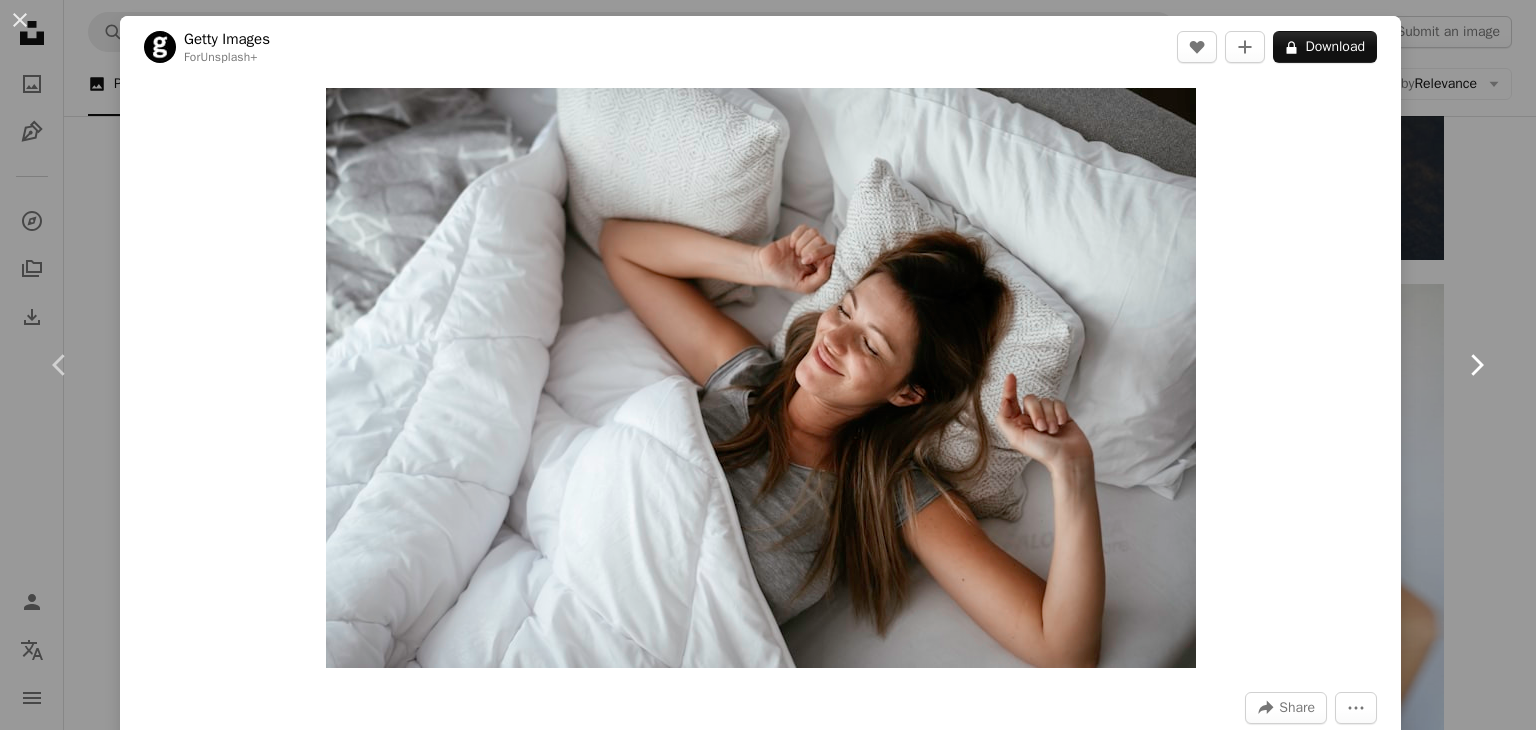 click 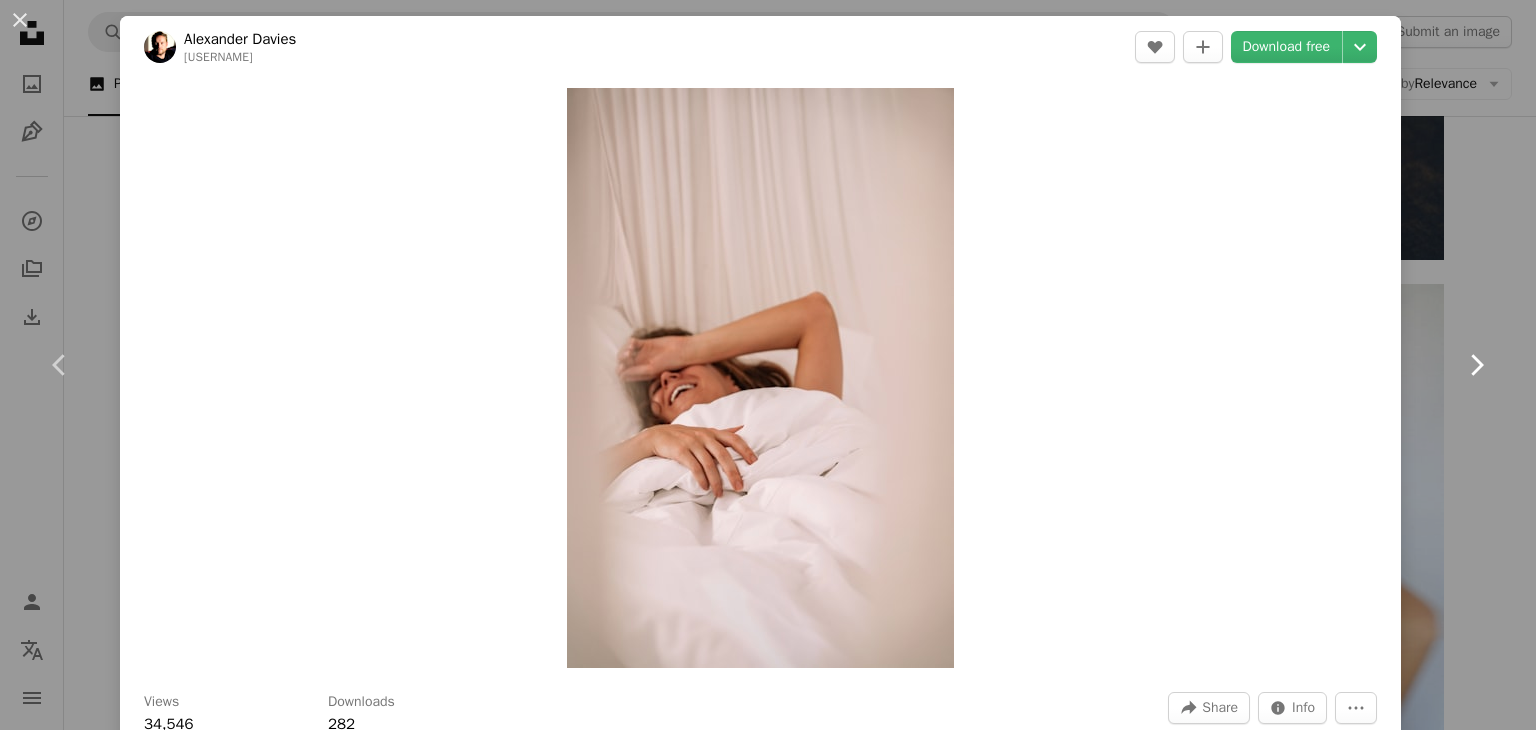 click 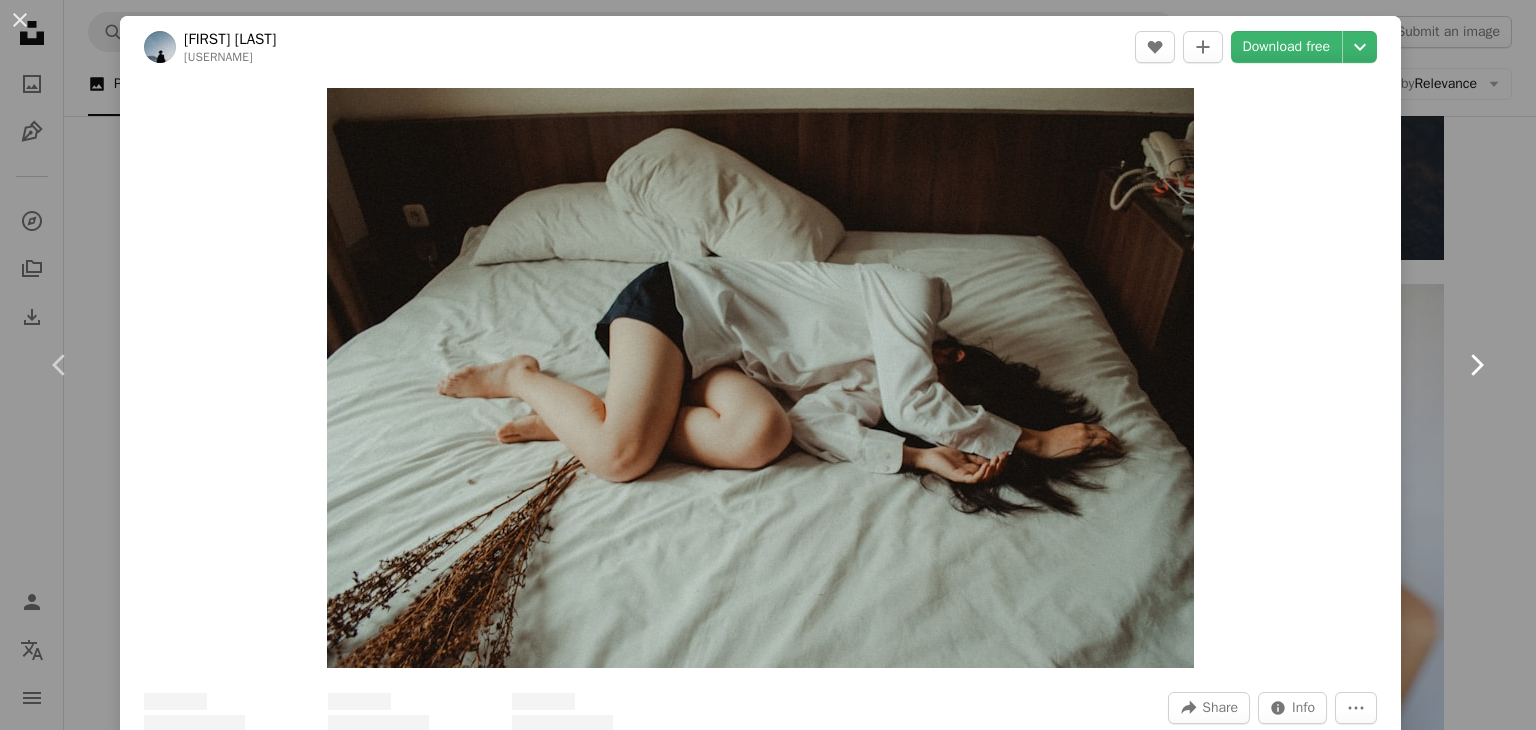 click 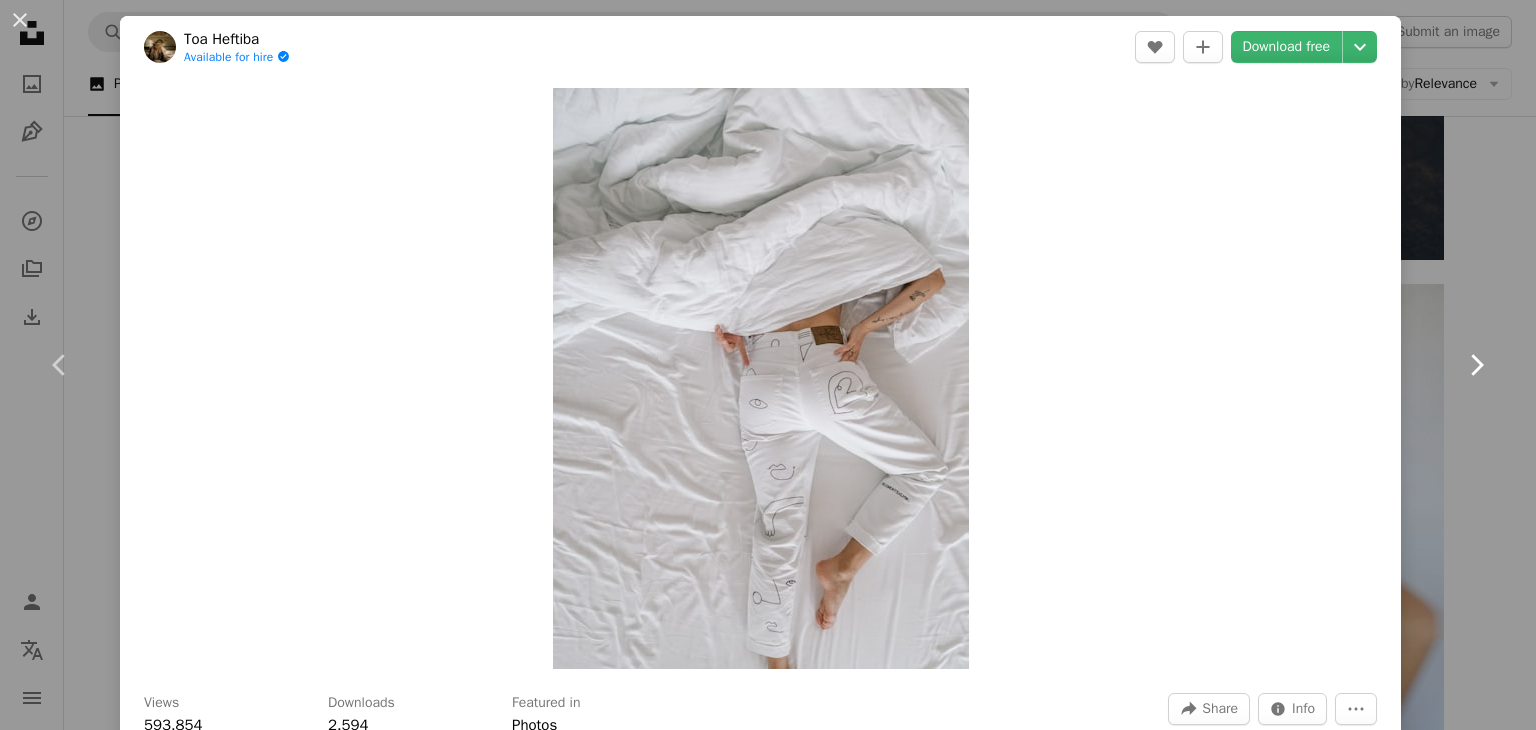 click 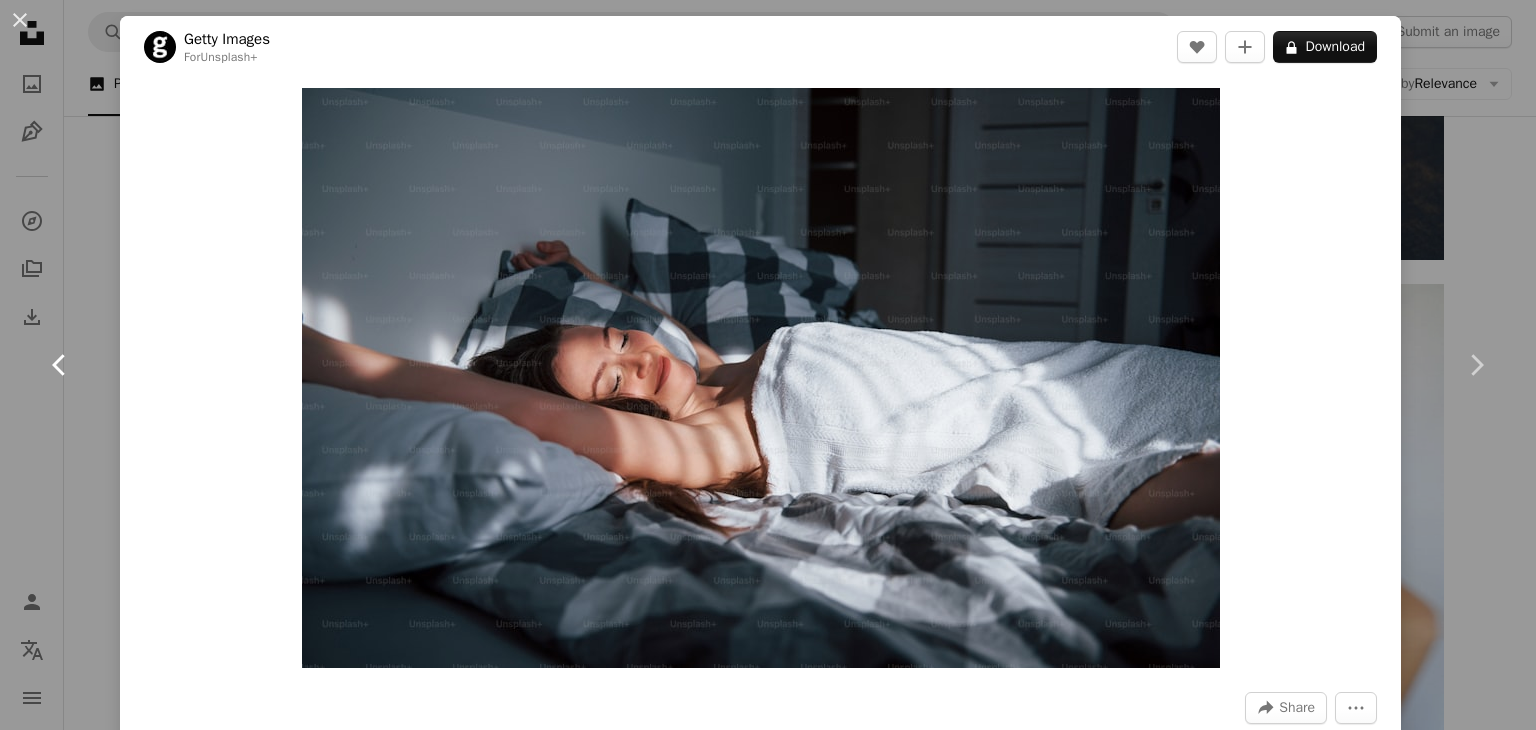 click on "Chevron left" 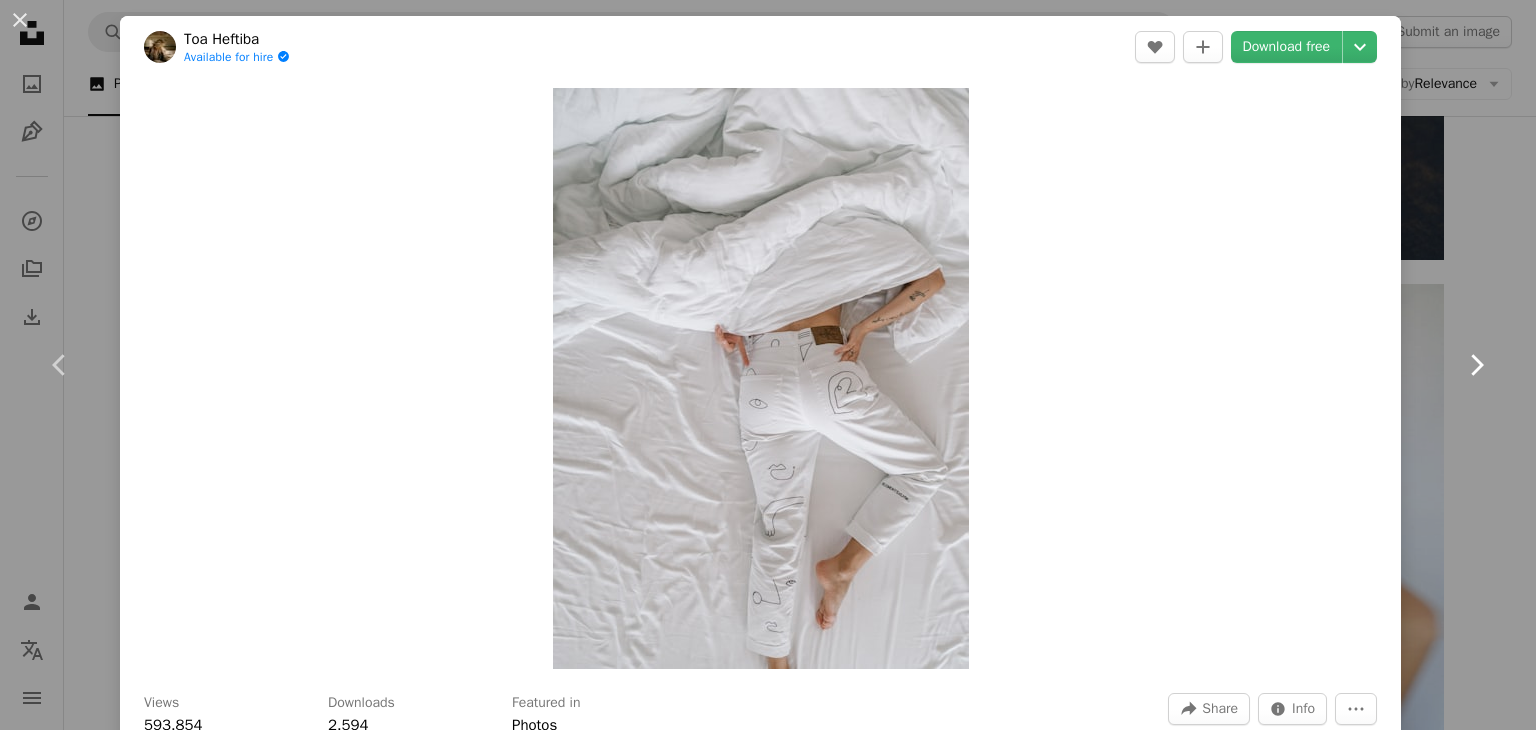 click 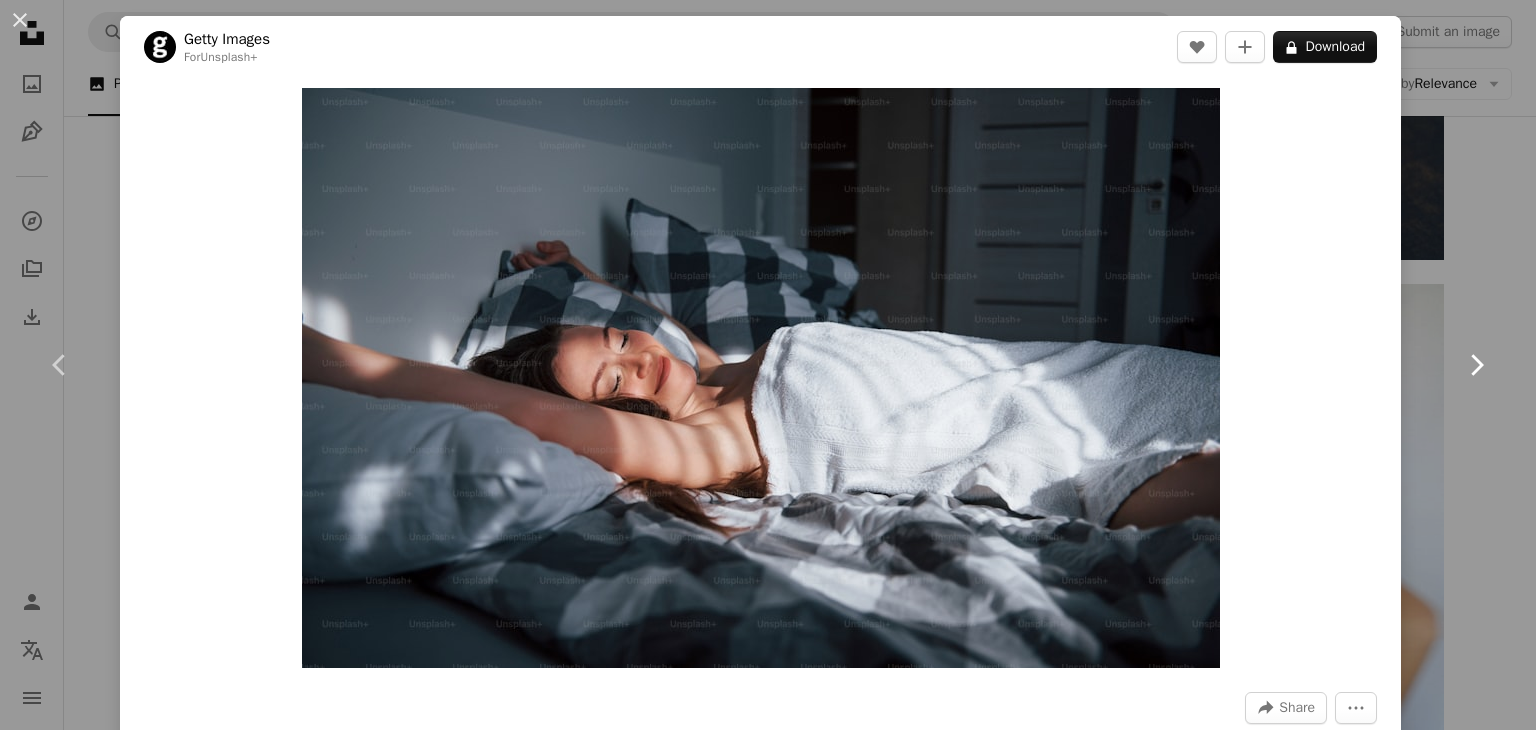 click 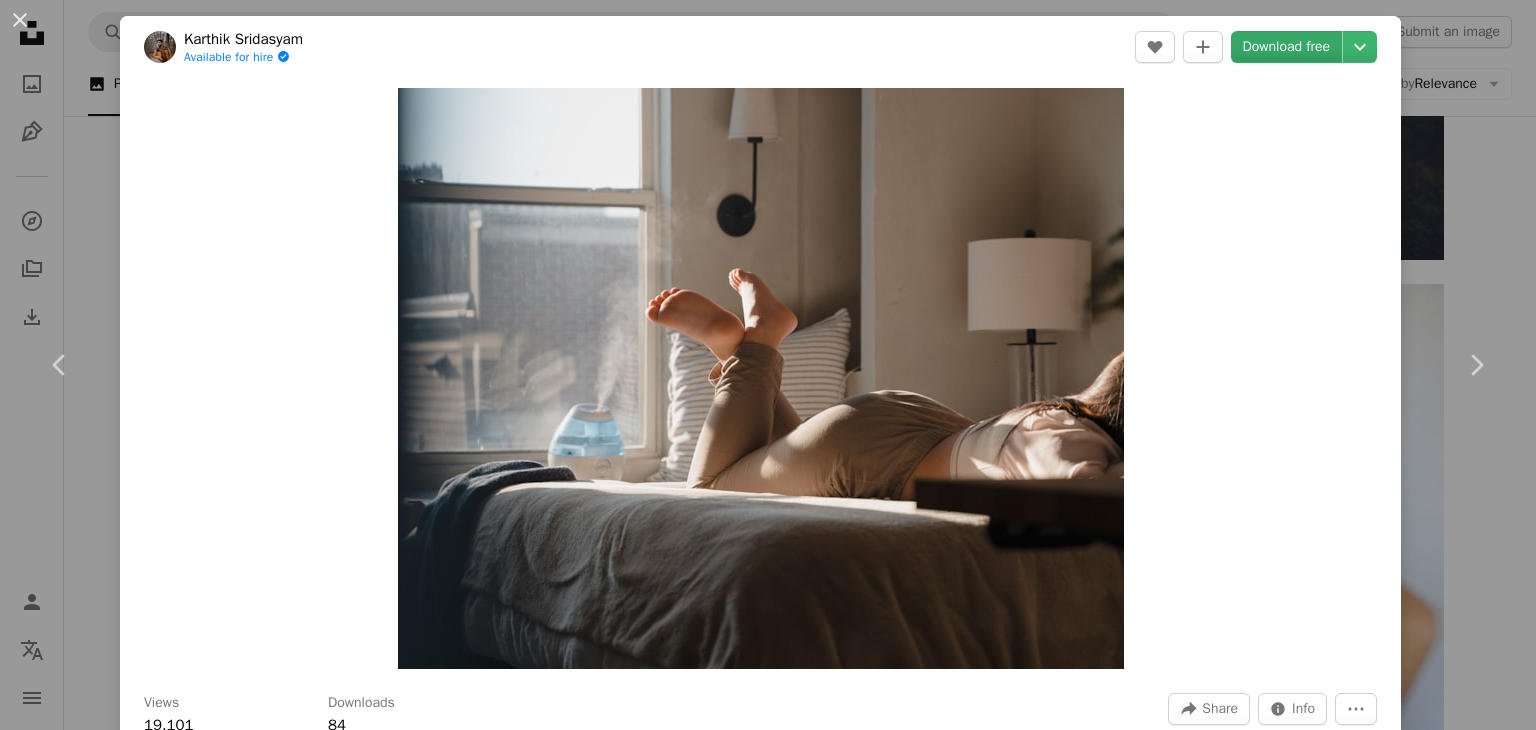 click on "Download free" at bounding box center (1287, 47) 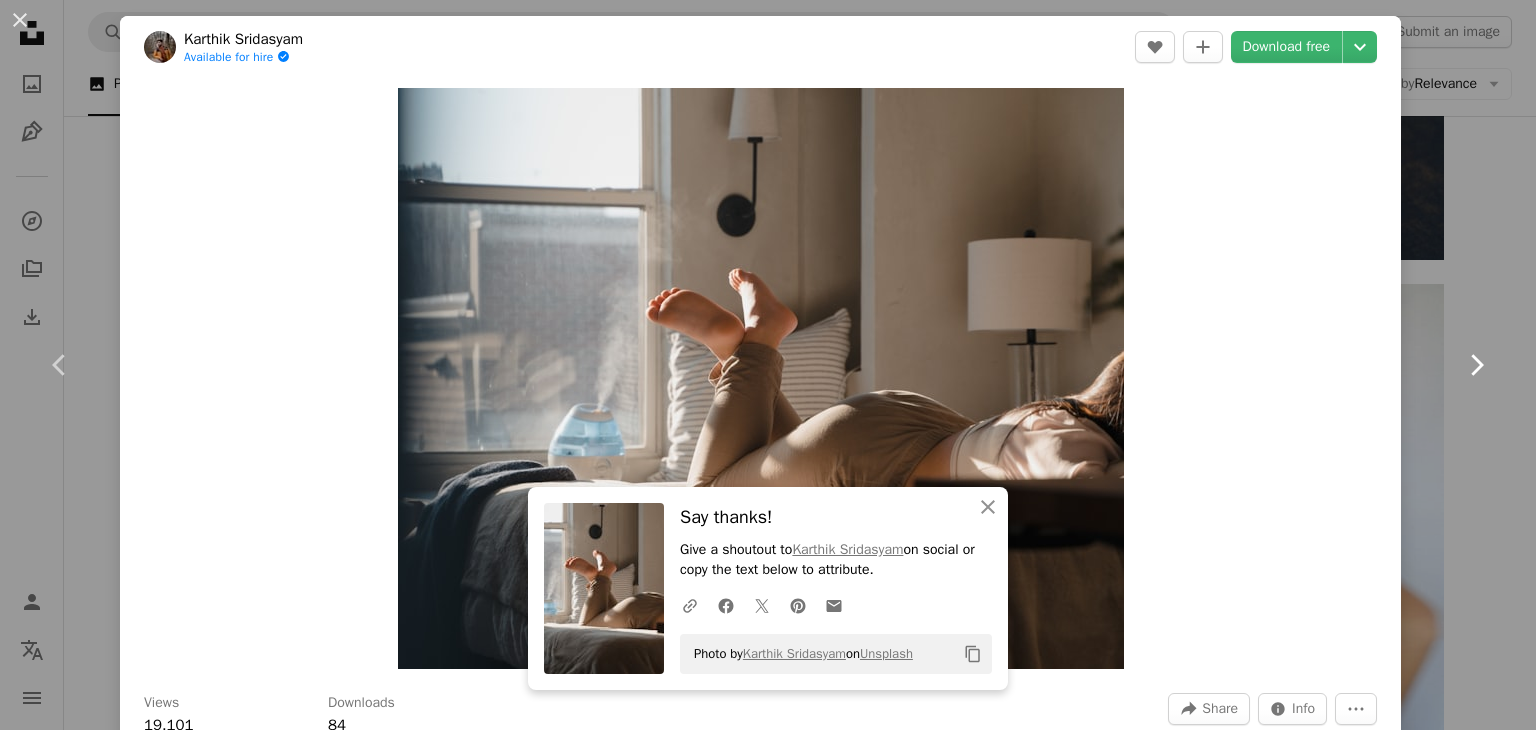 click on "Chevron right" 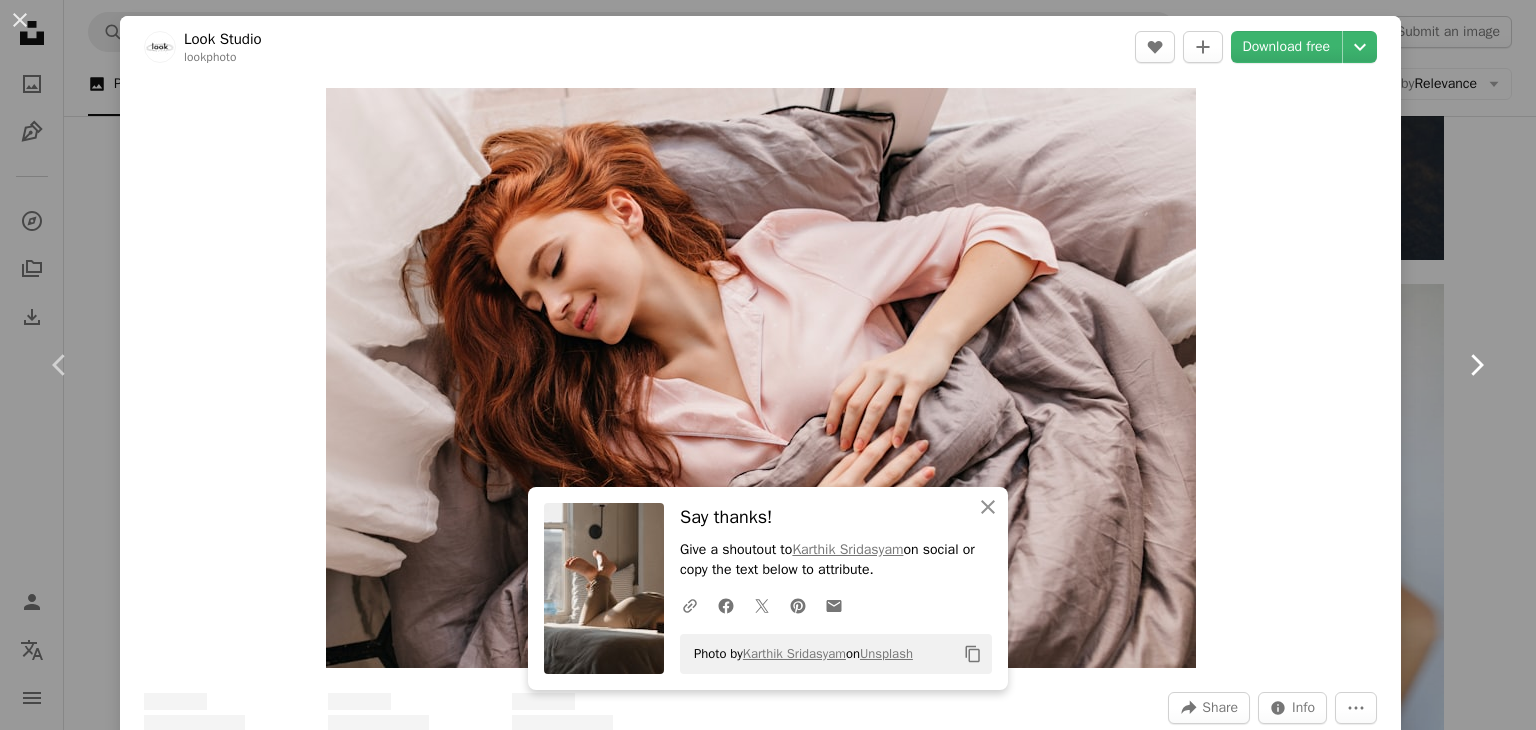 click on "Chevron right" 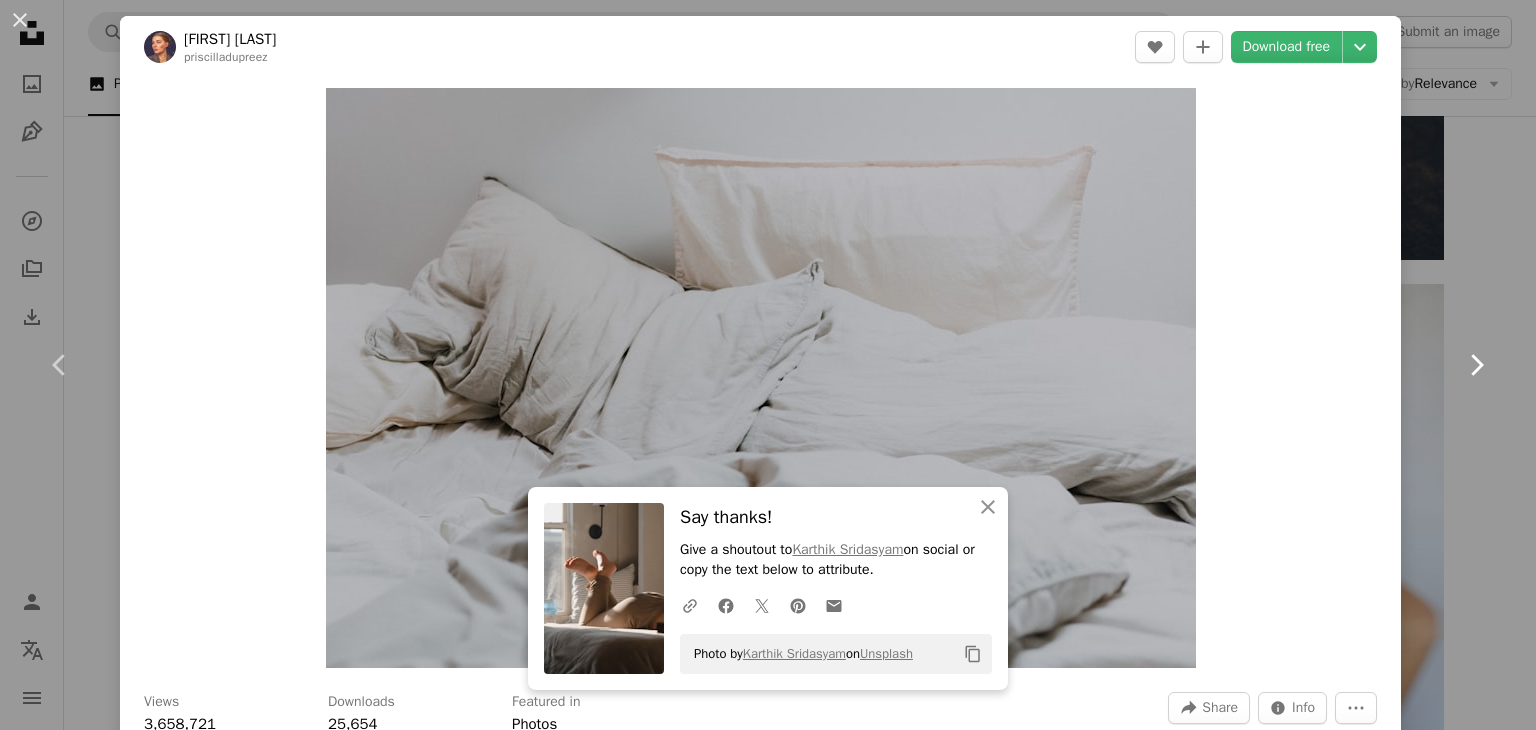 click on "Chevron right" 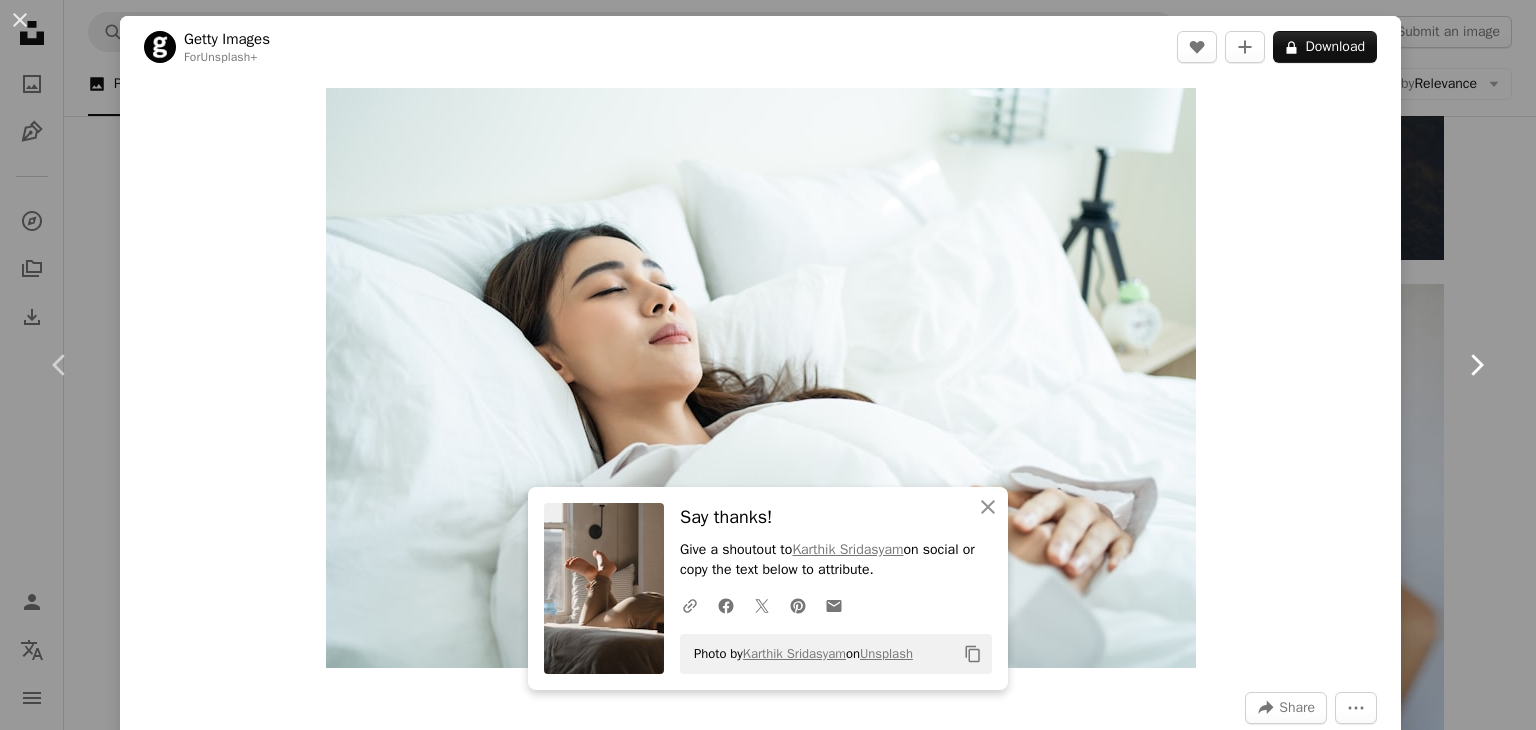 click on "Chevron right" 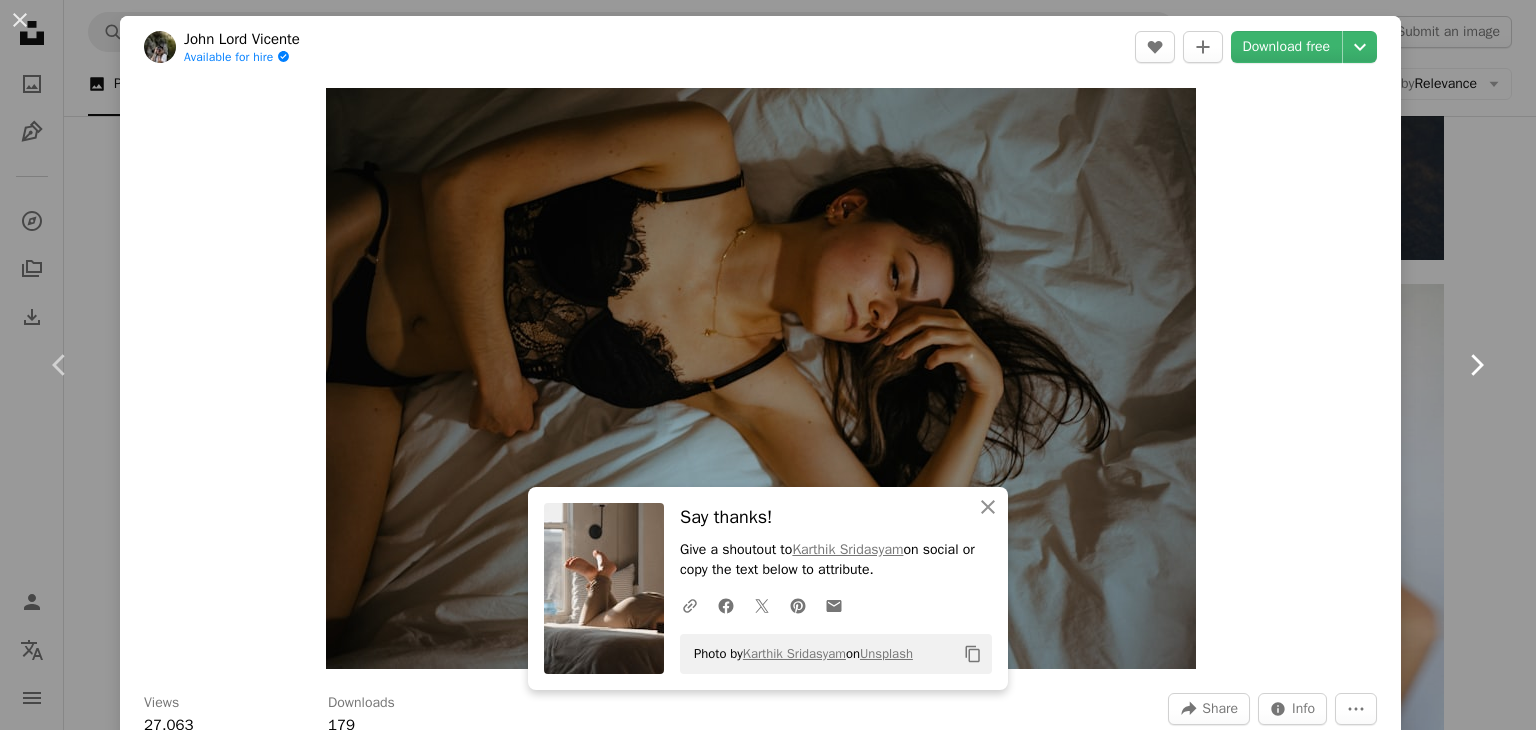 click on "Chevron right" 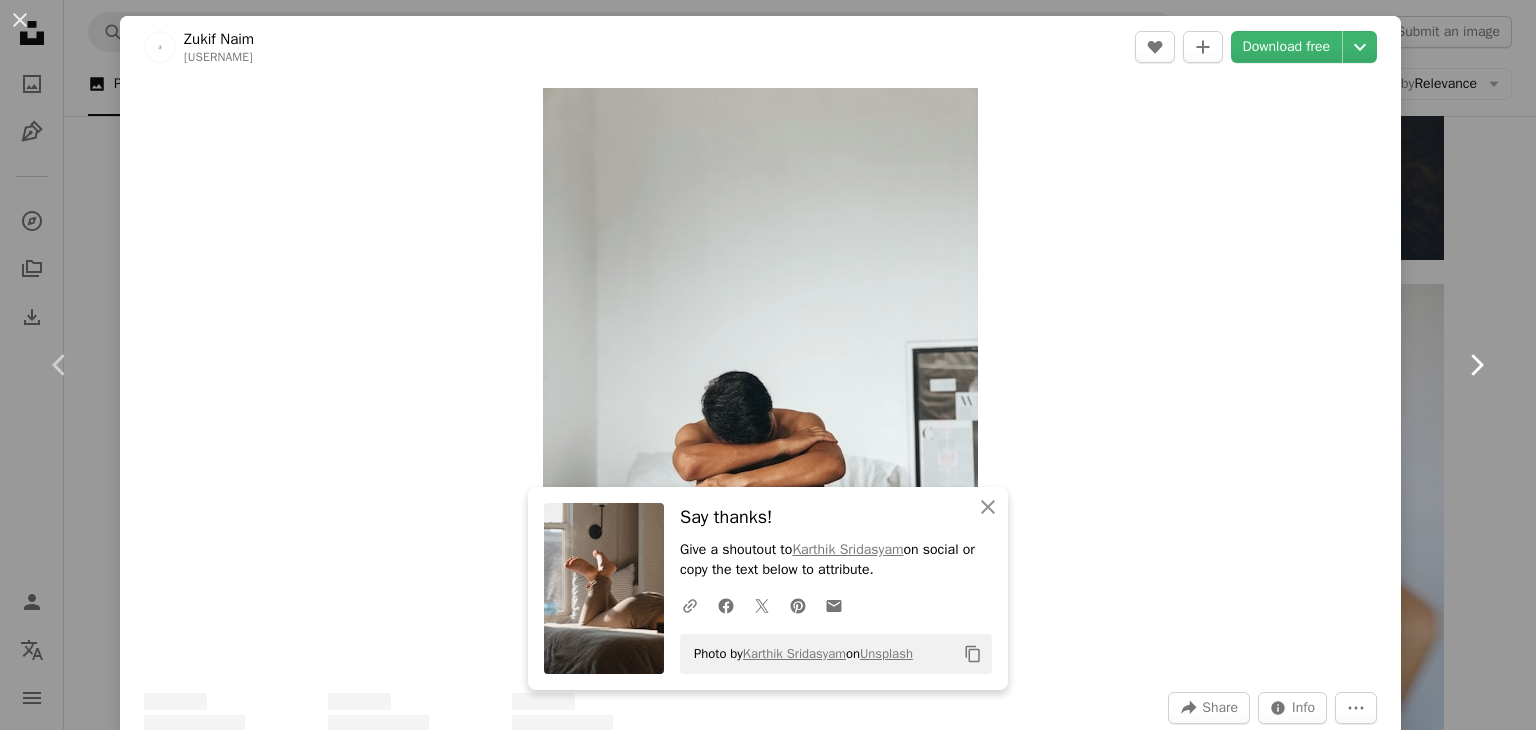 click on "Chevron right" 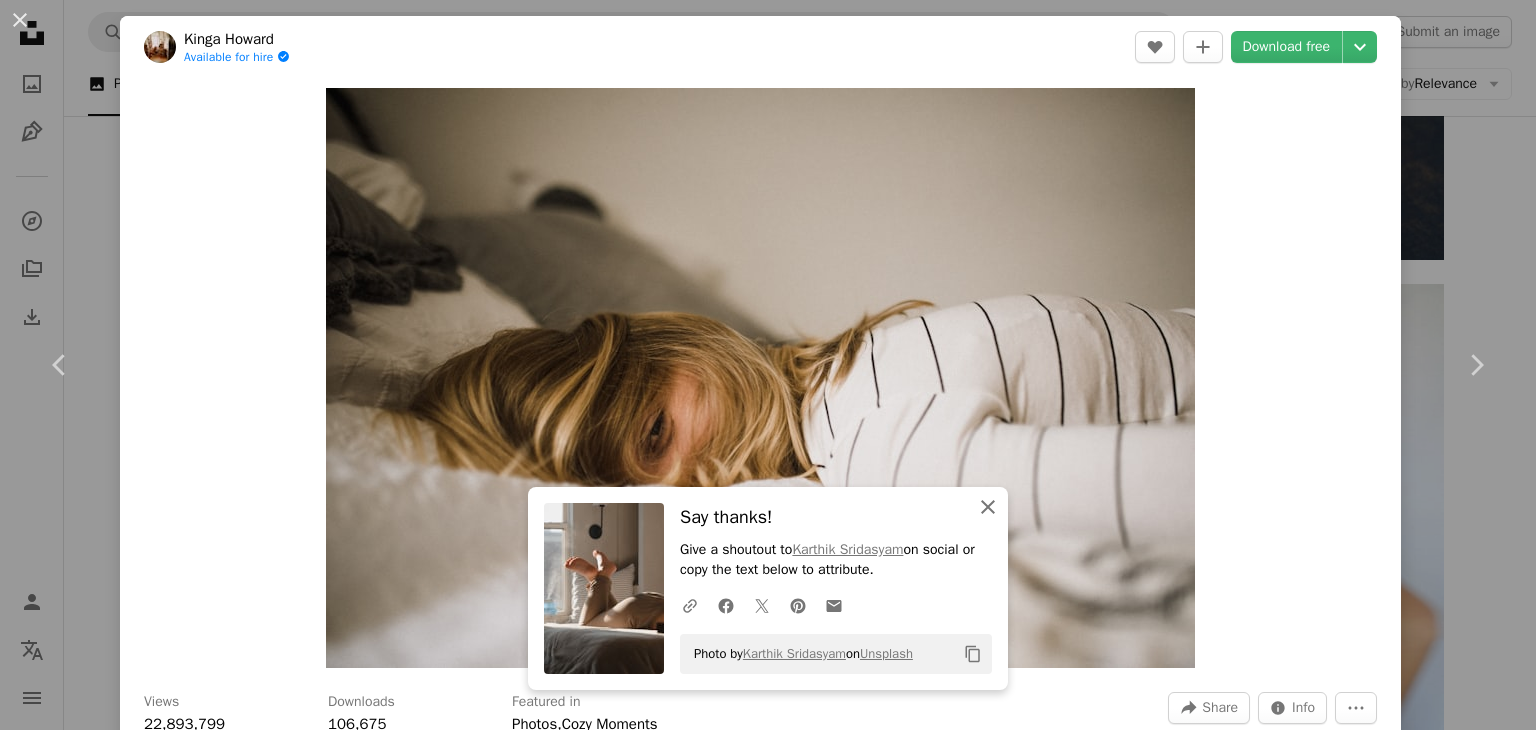 drag, startPoint x: 964, startPoint y: 508, endPoint x: 1276, endPoint y: 407, distance: 327.94055 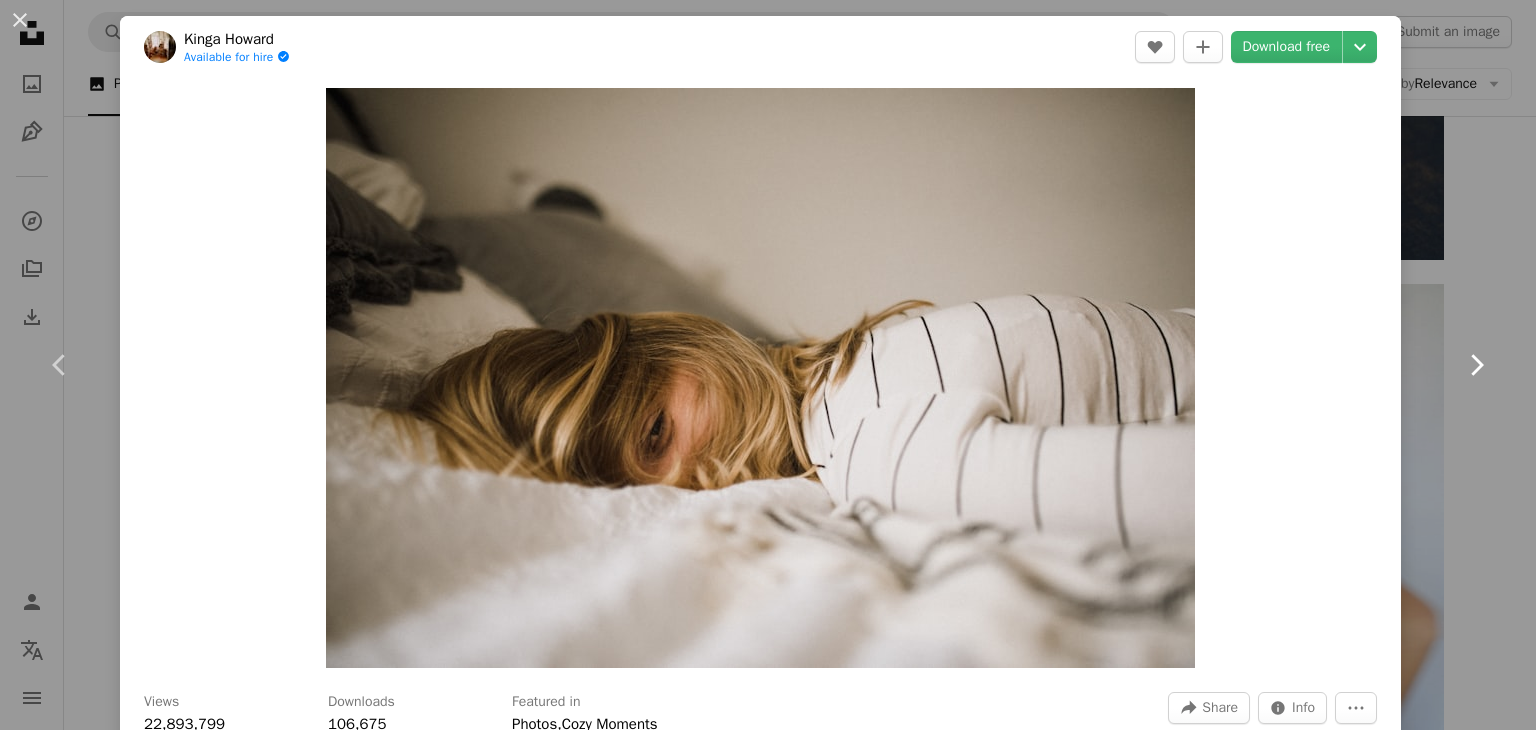 click 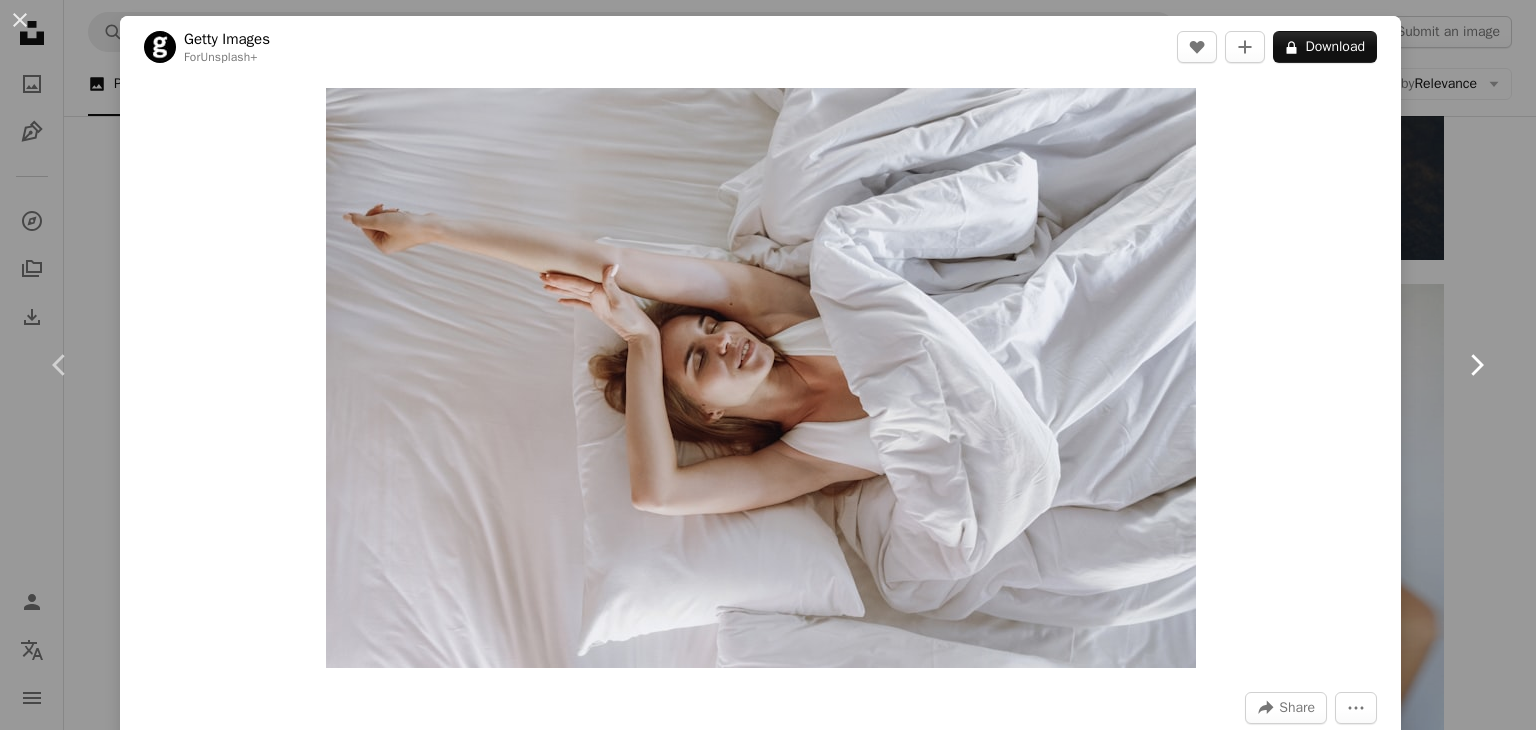 click on "Chevron right" 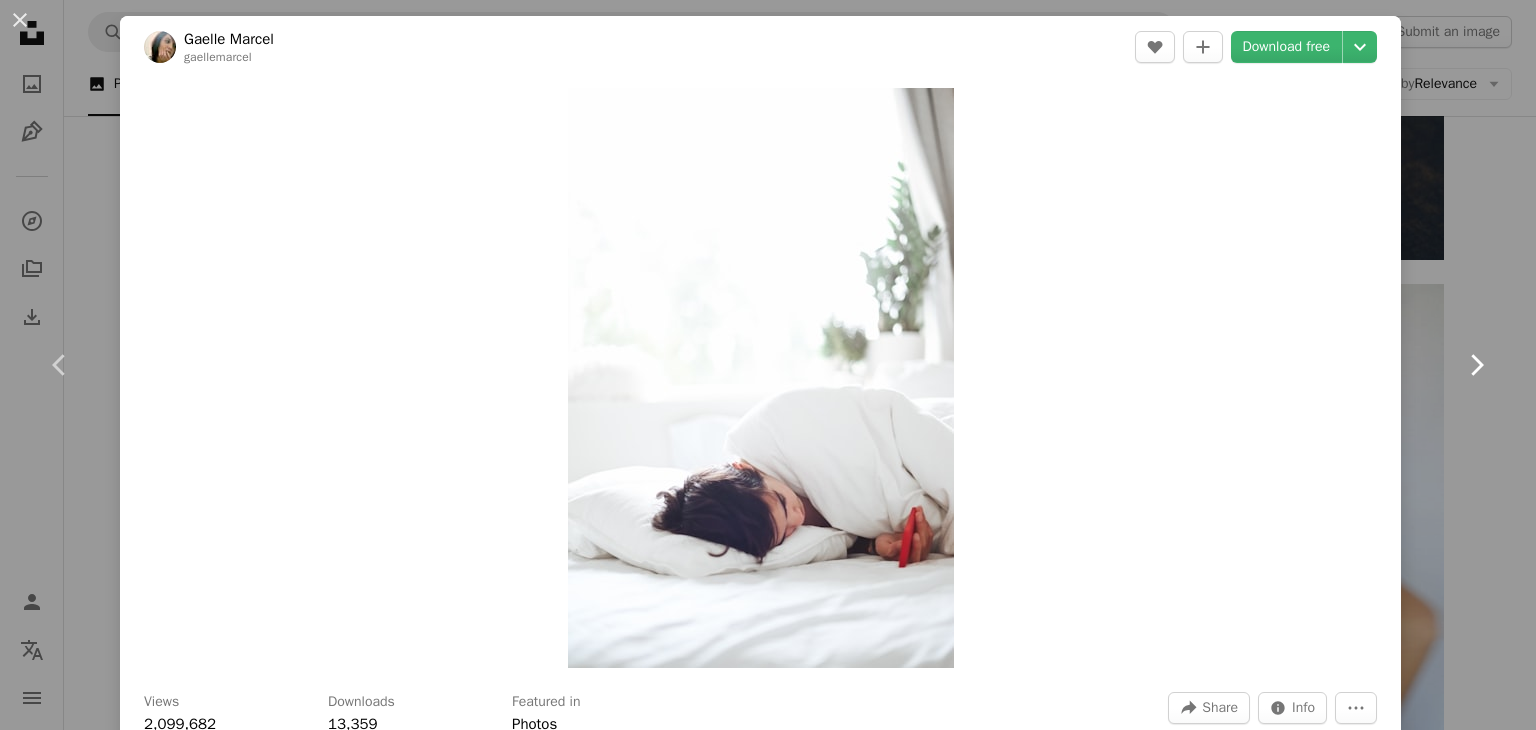 click on "Chevron right" 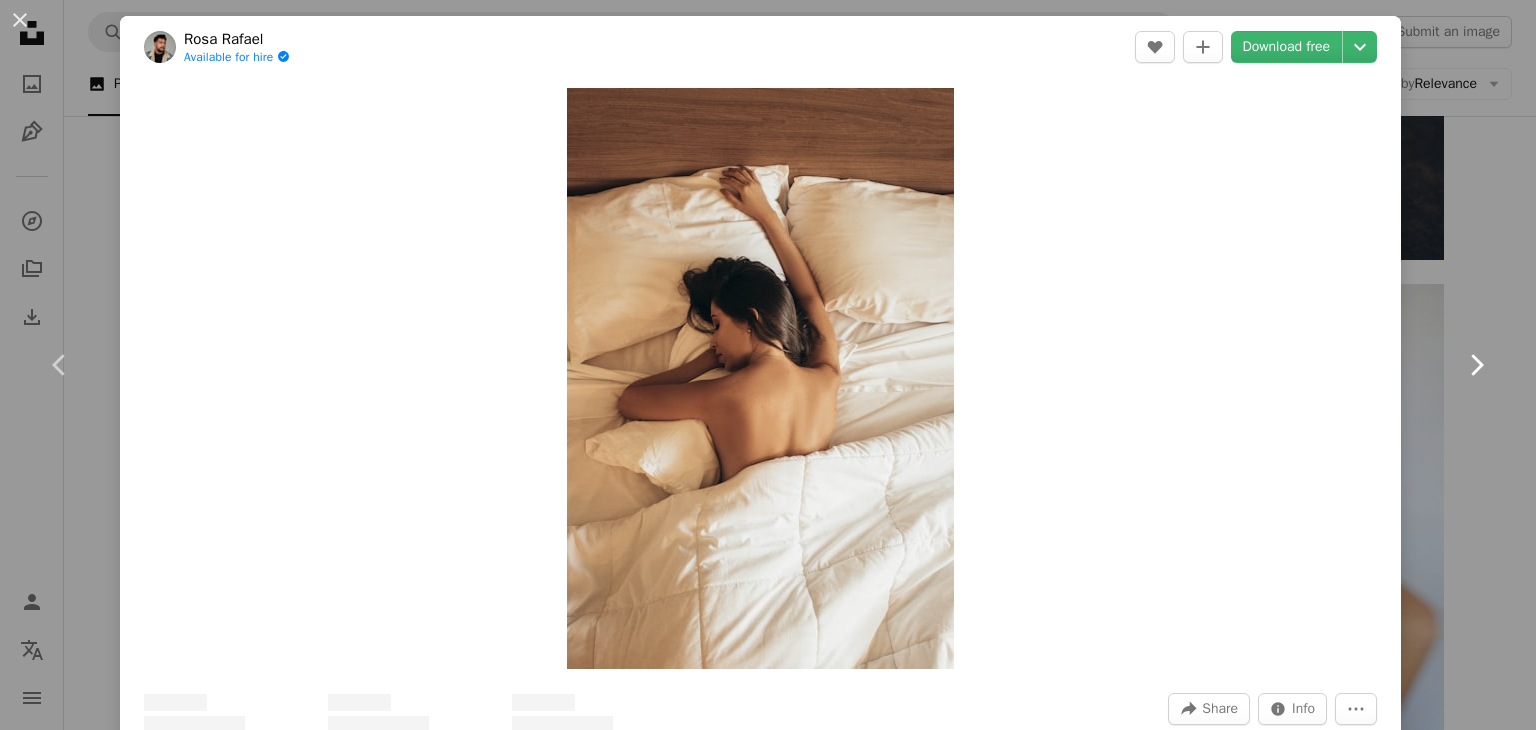 click on "Chevron right" 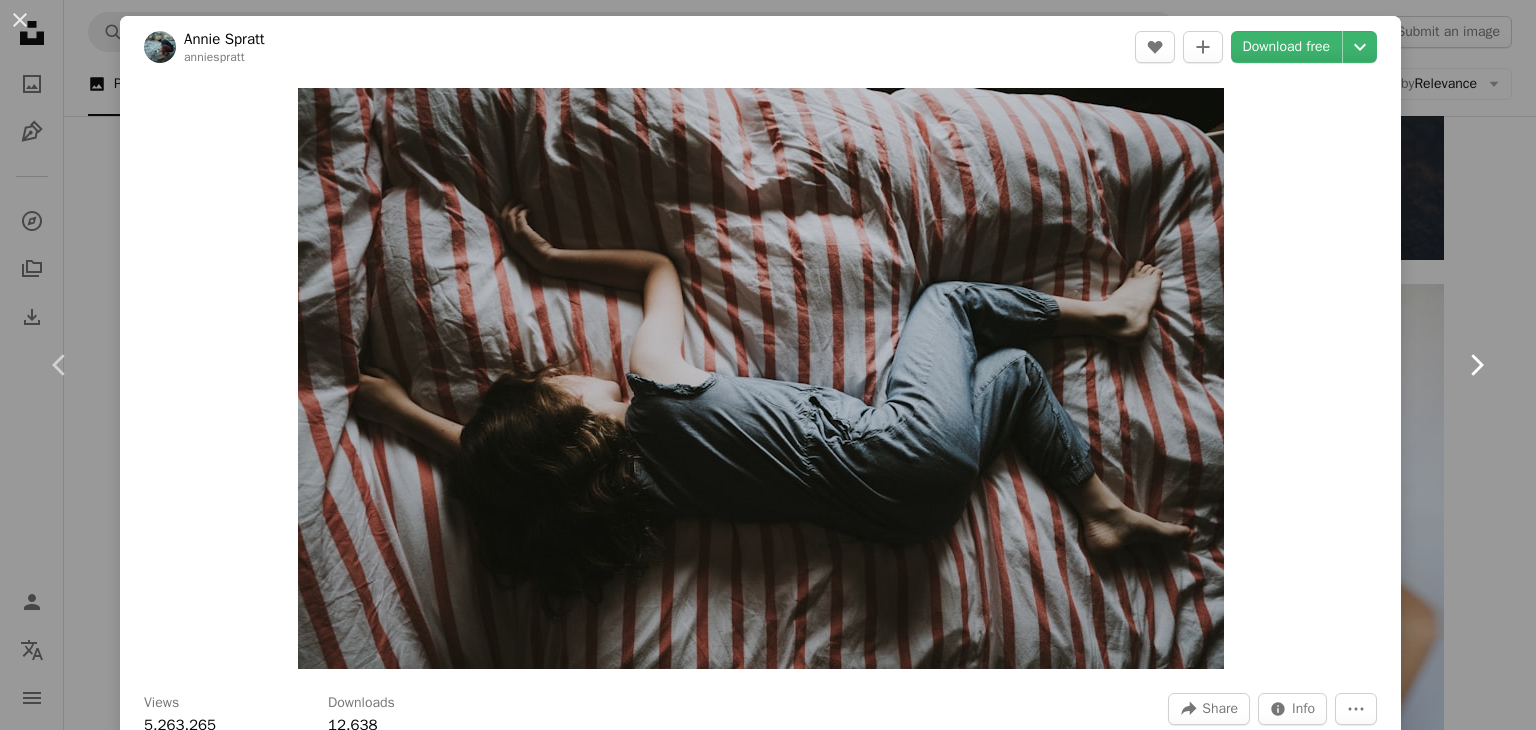 click on "Chevron right" 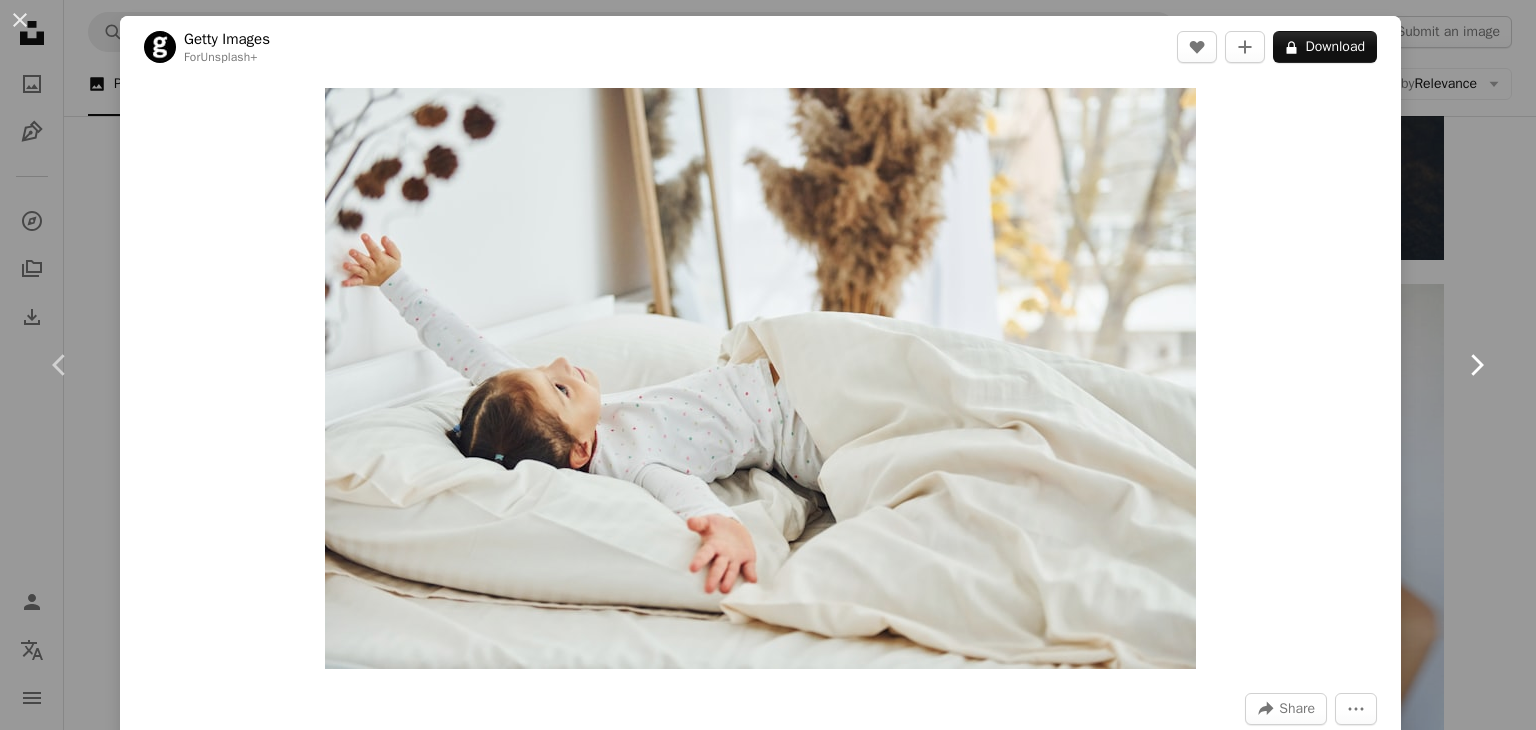 click on "Chevron right" 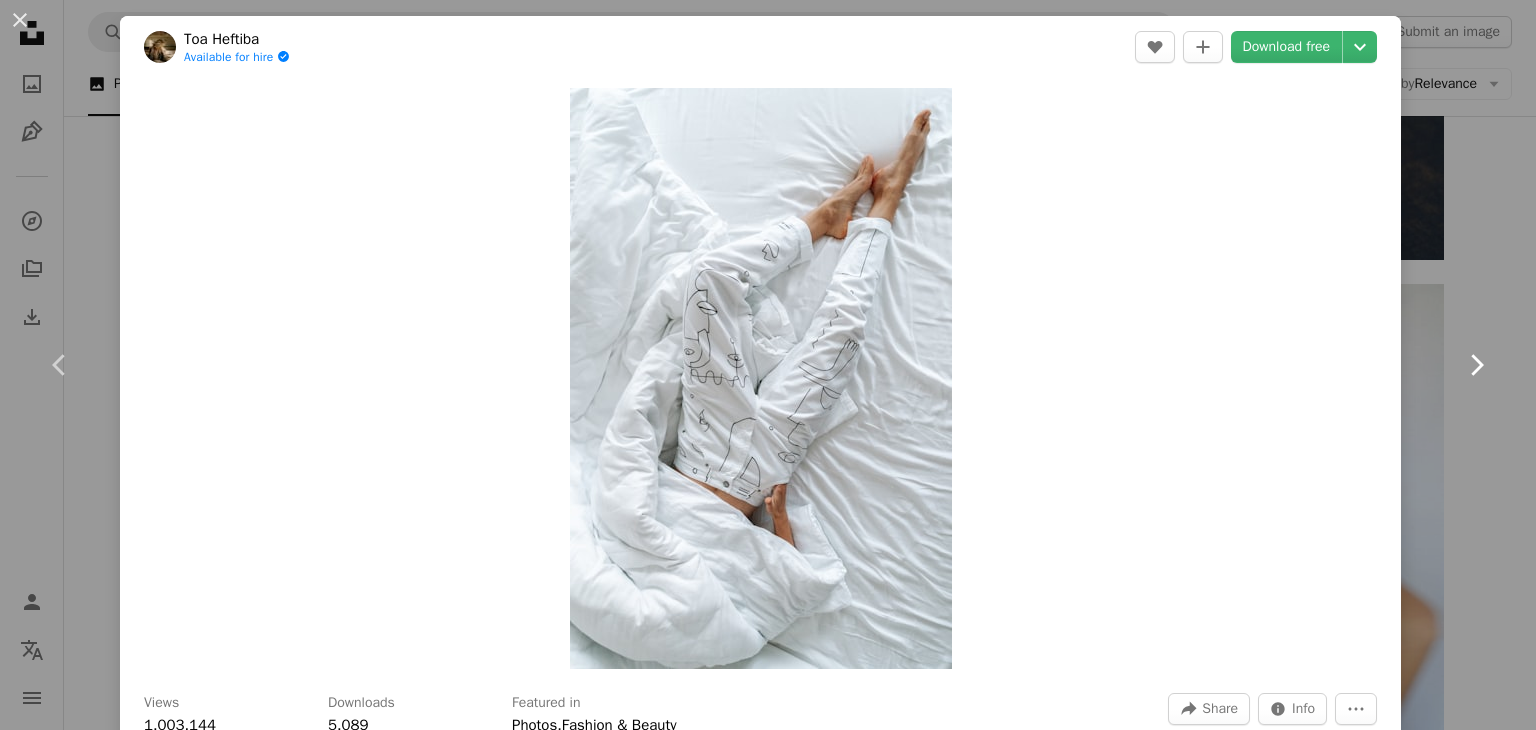 click on "Chevron right" 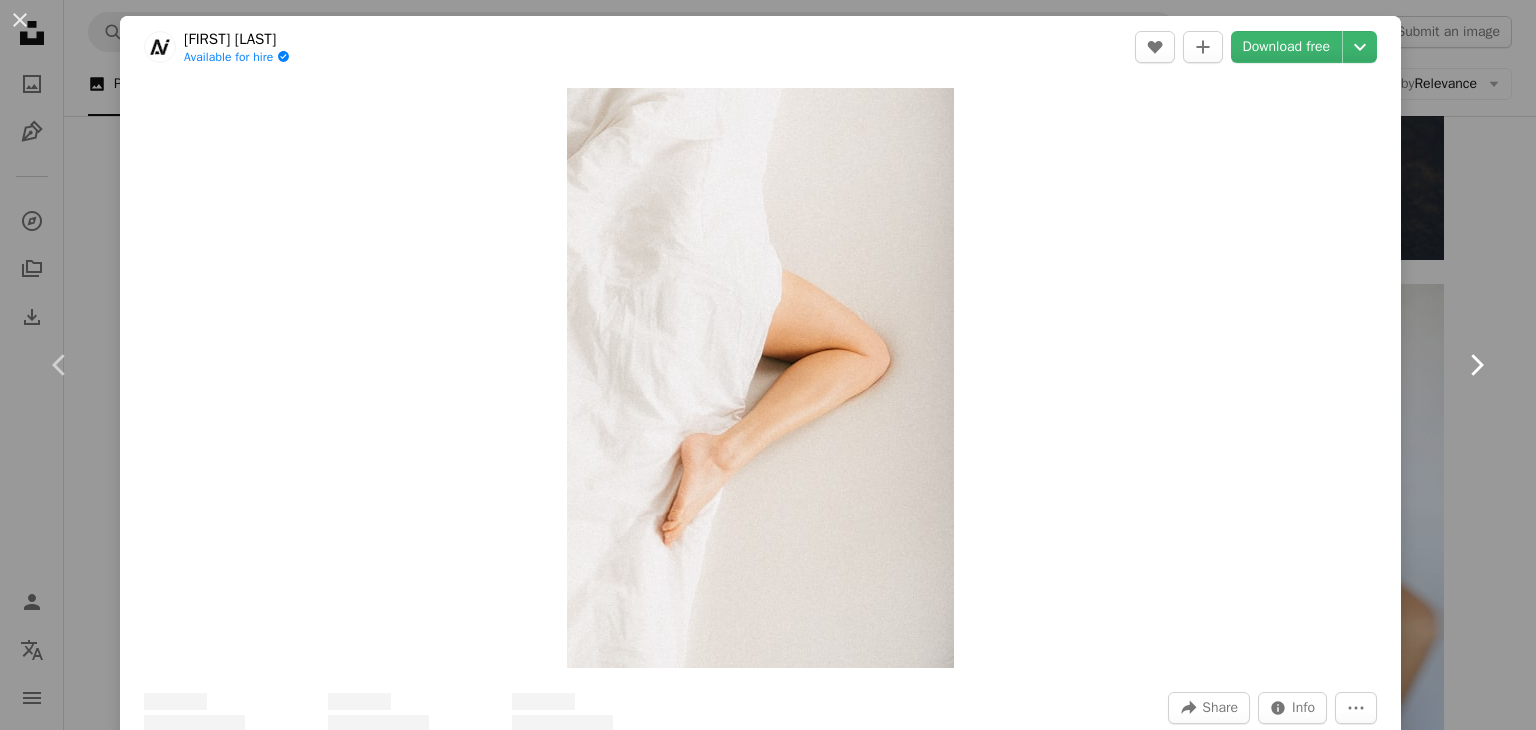 click on "Chevron right" 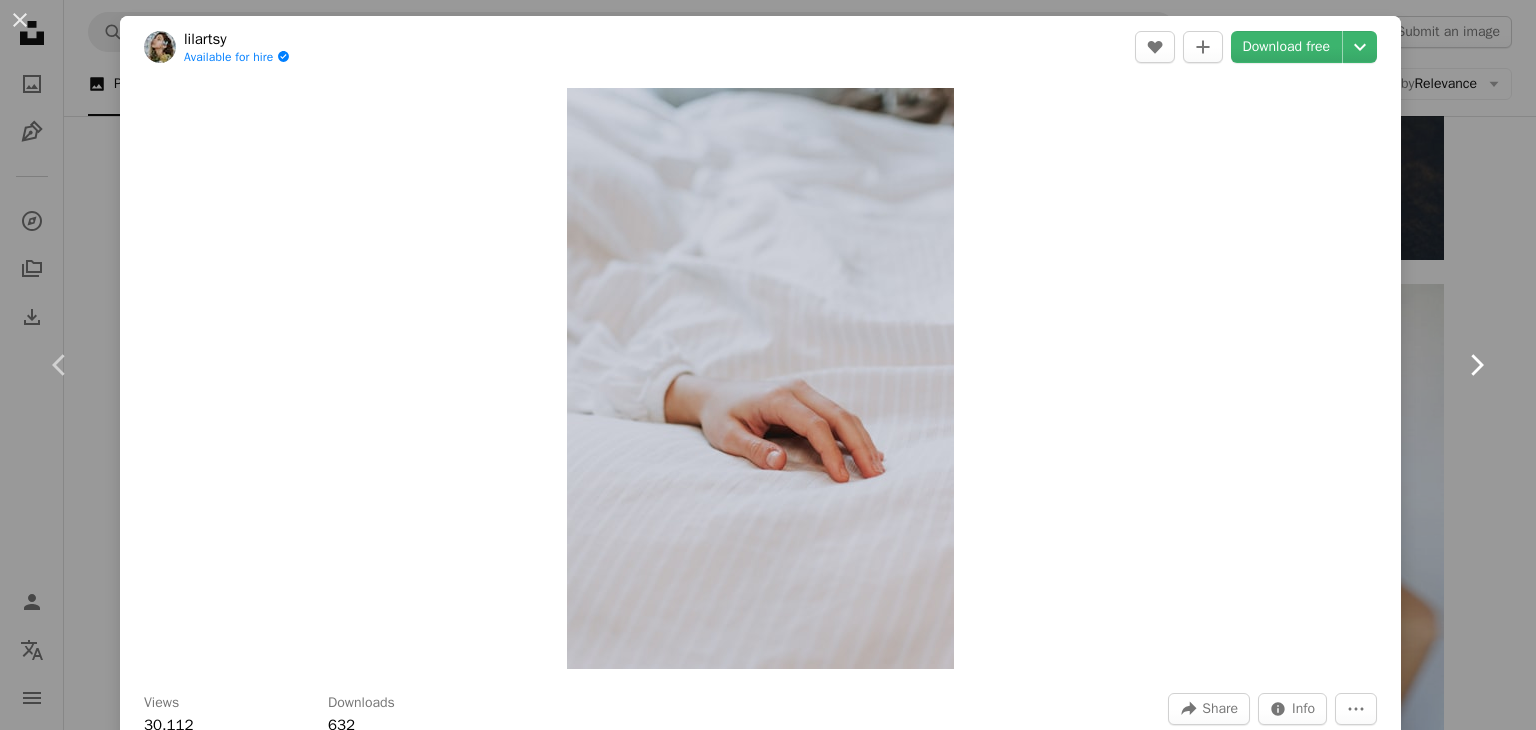 click on "Chevron right" 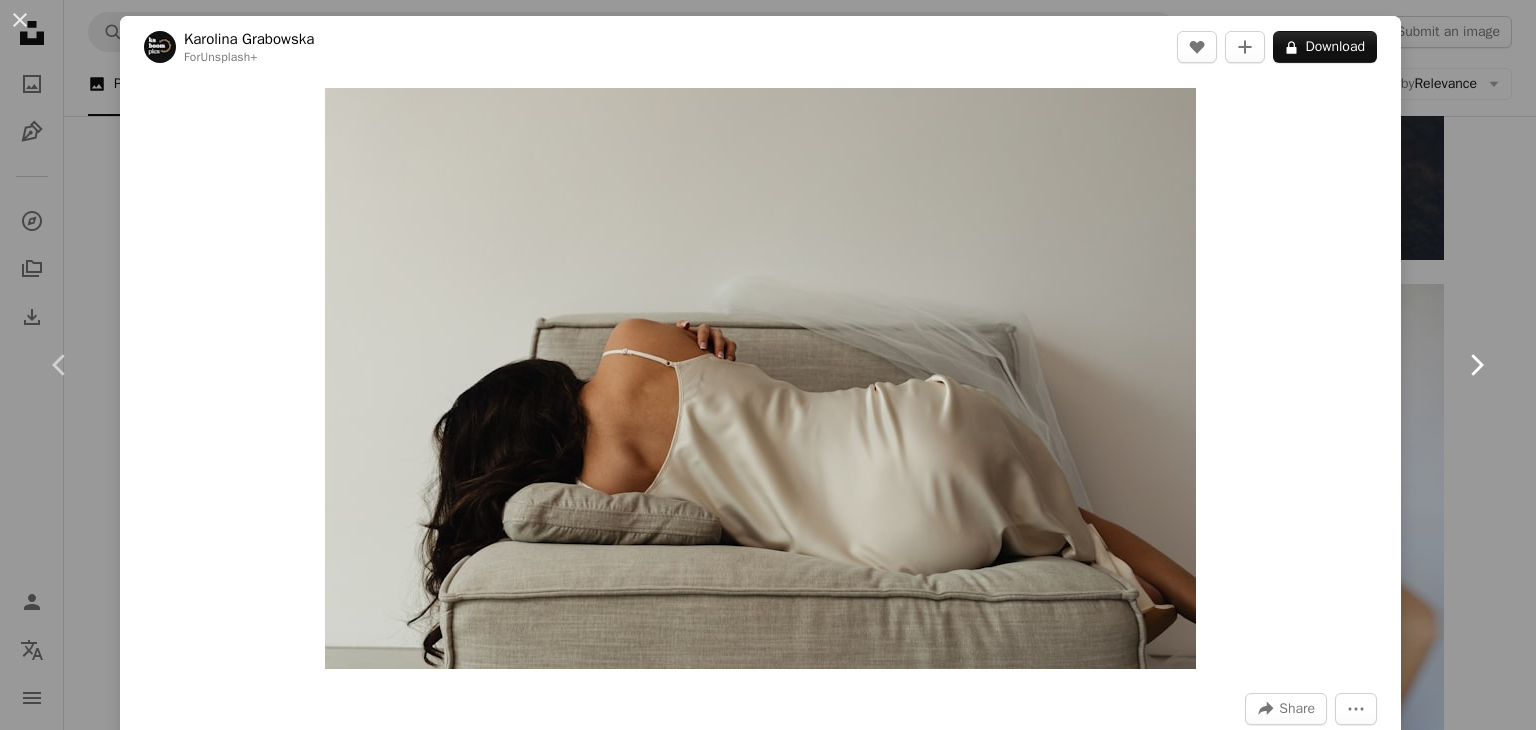 click on "Chevron right" 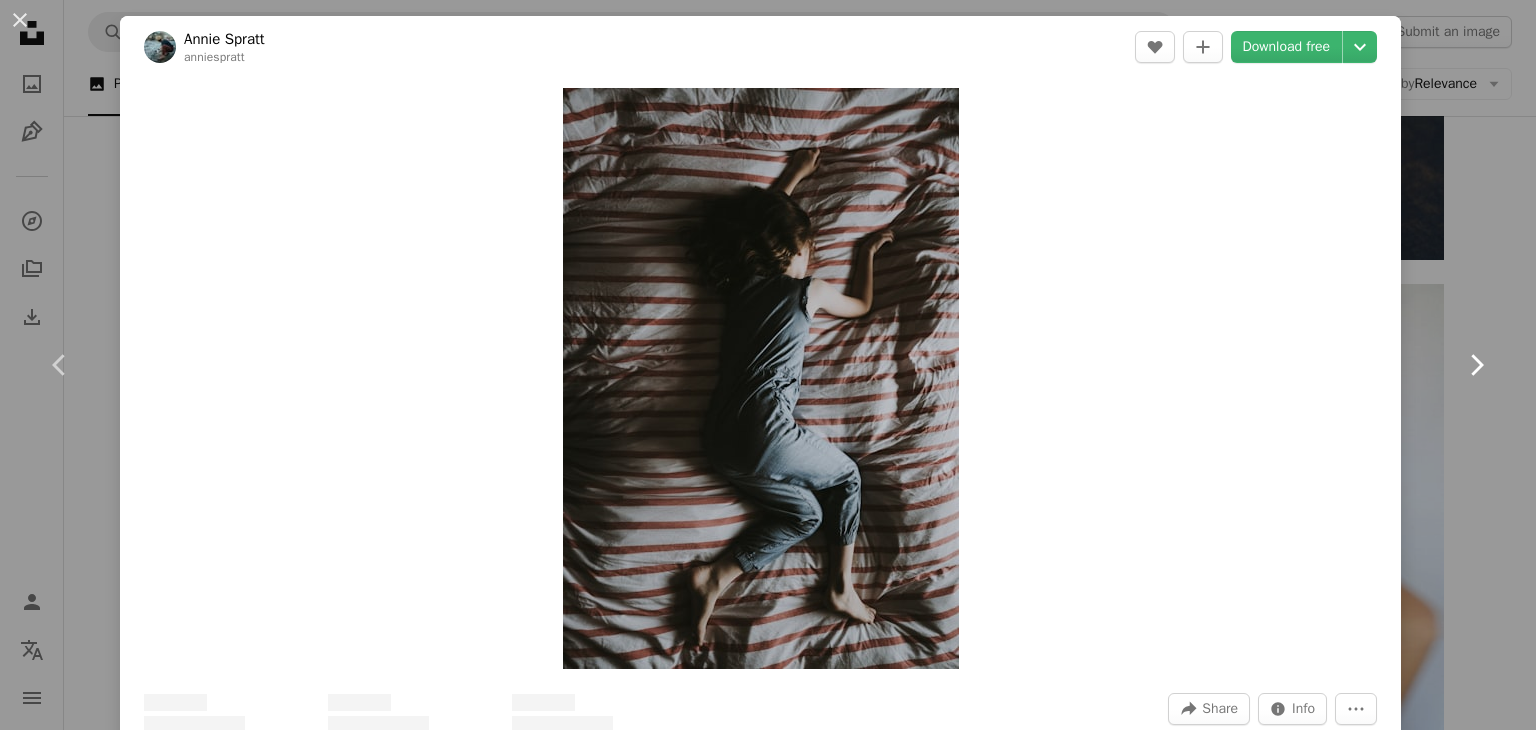 click on "Chevron right" 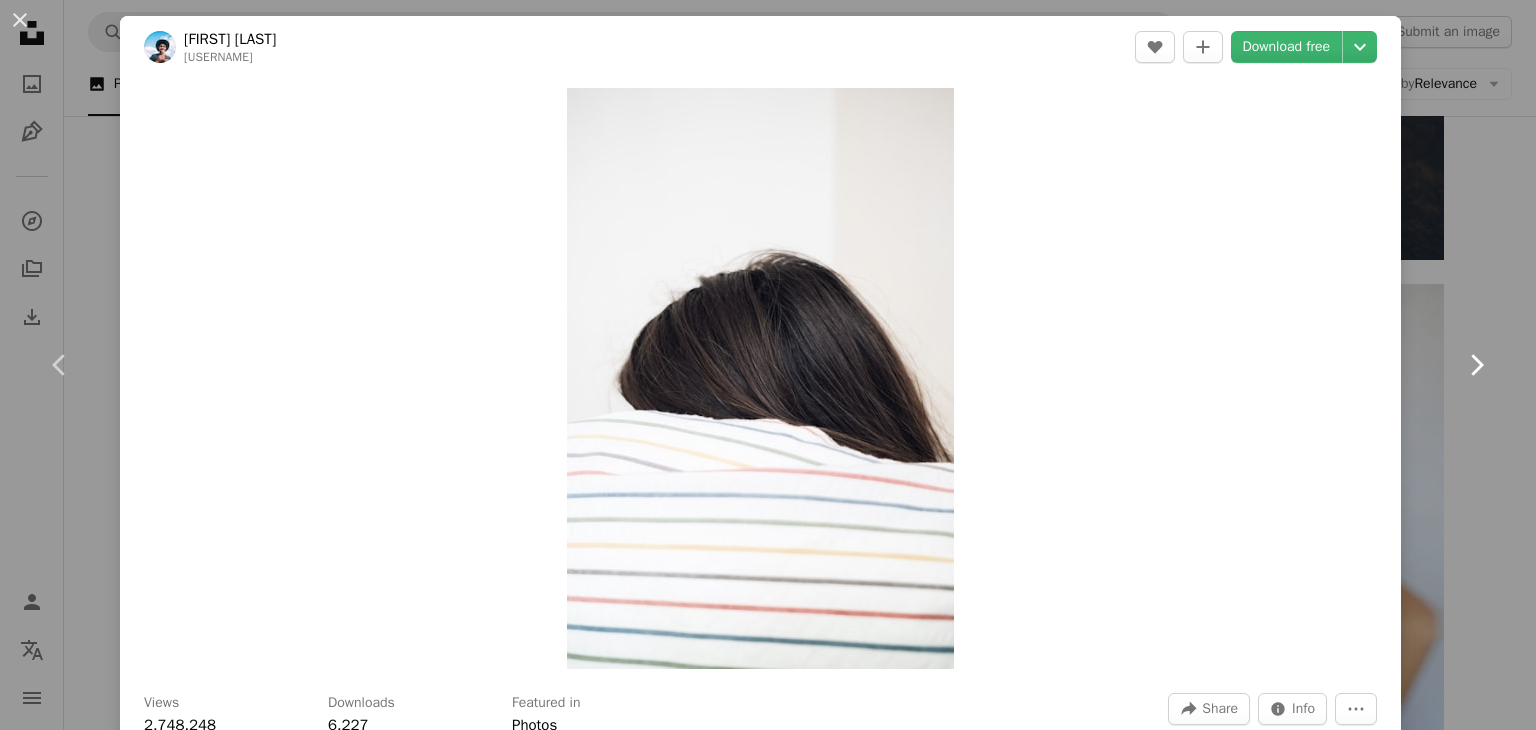 click on "Chevron right" 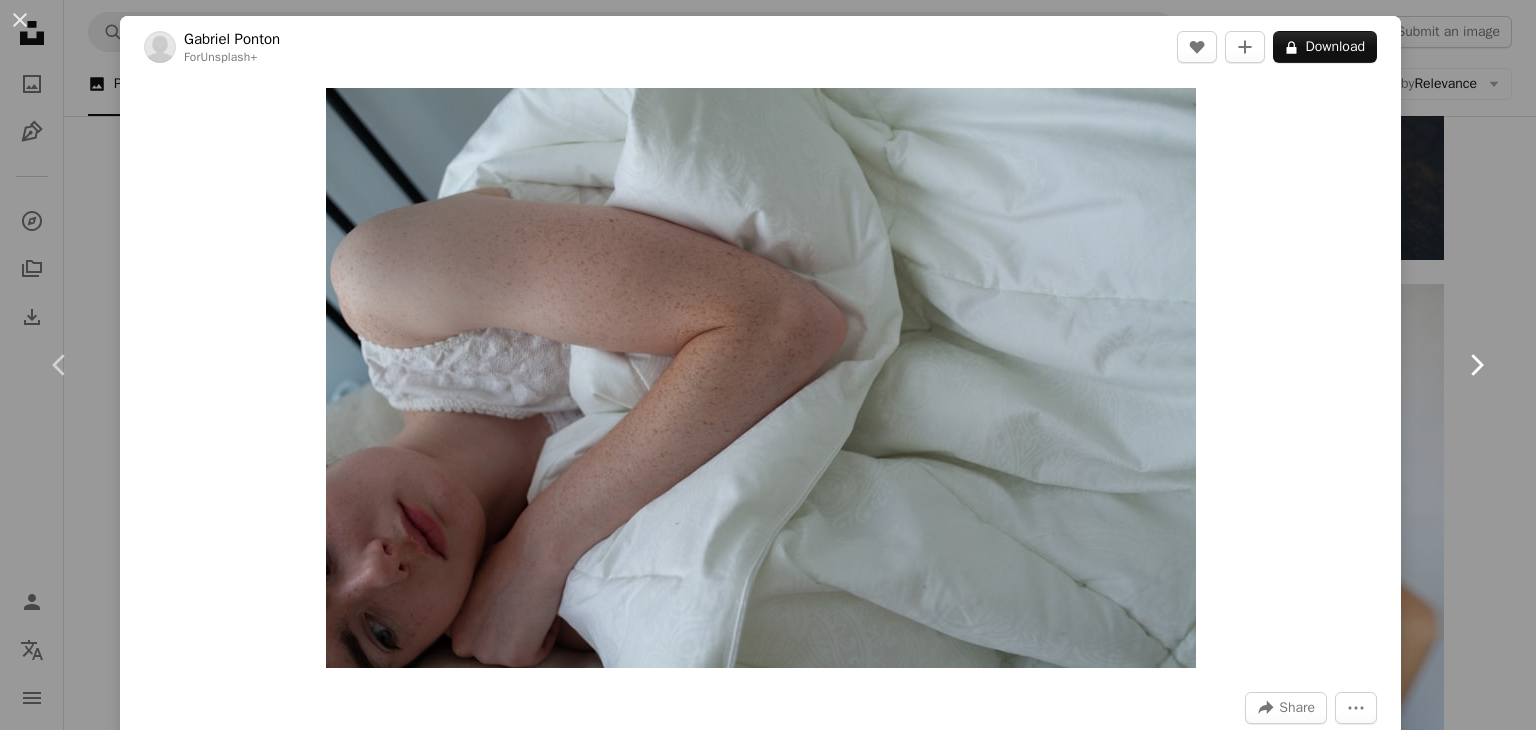 click on "Chevron right" 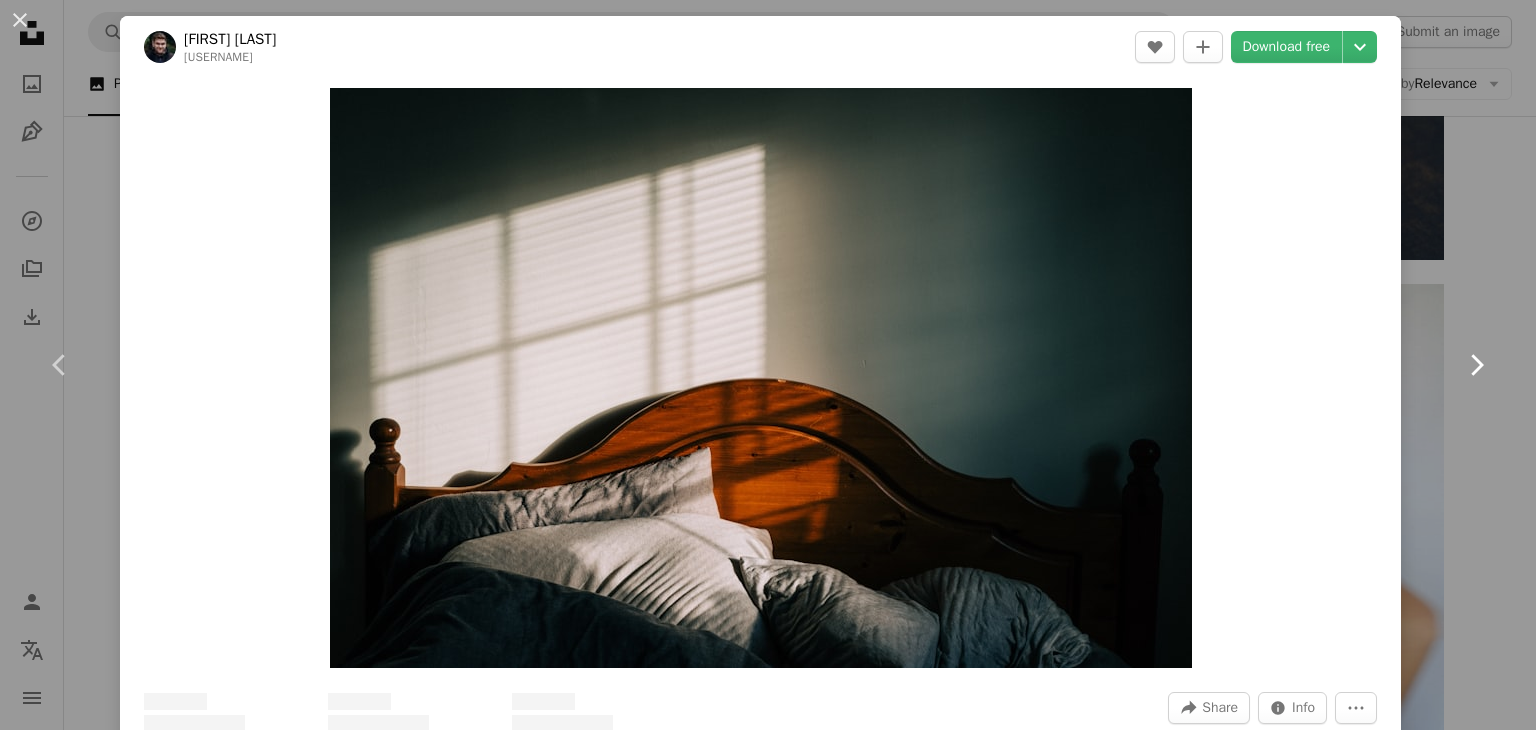 click on "Chevron right" 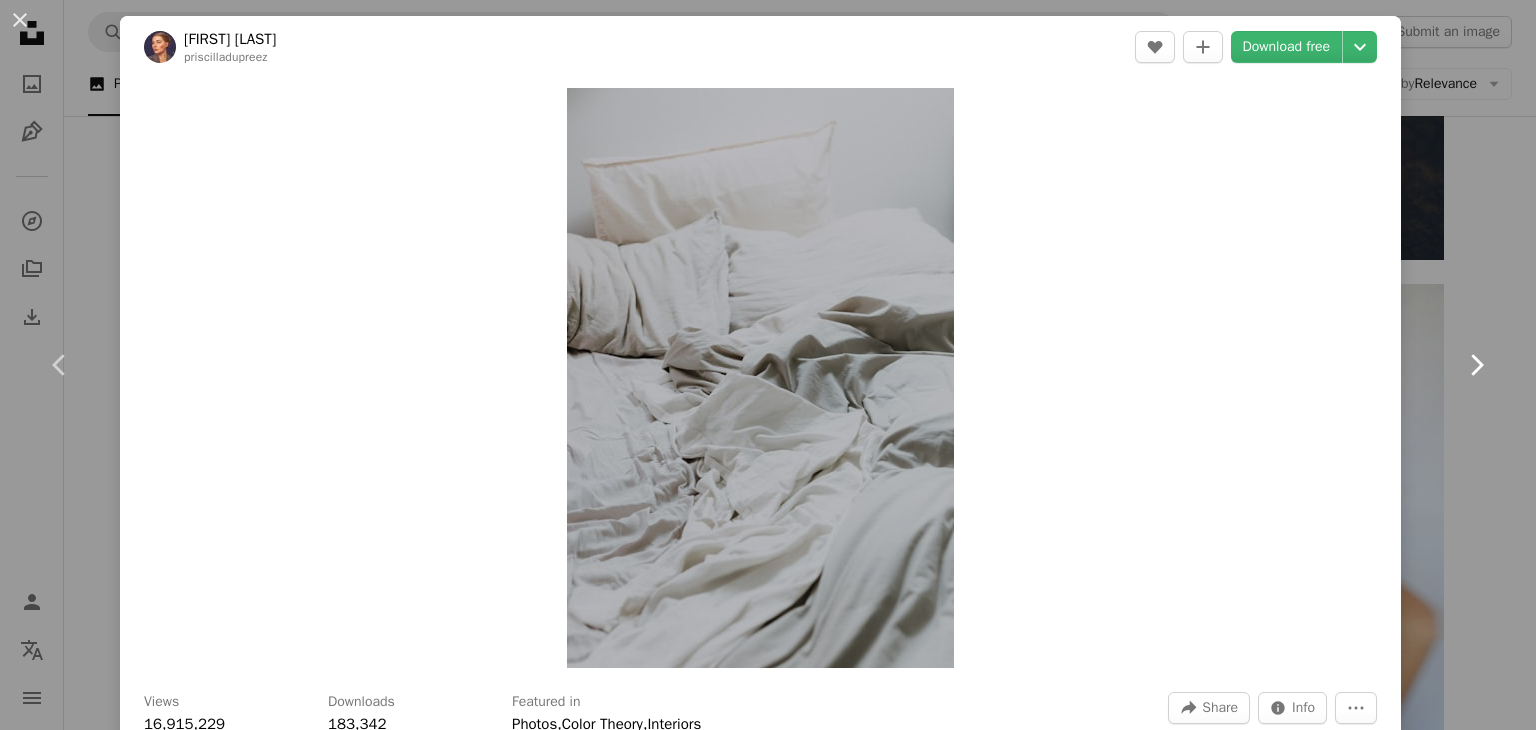 click on "Chevron right" 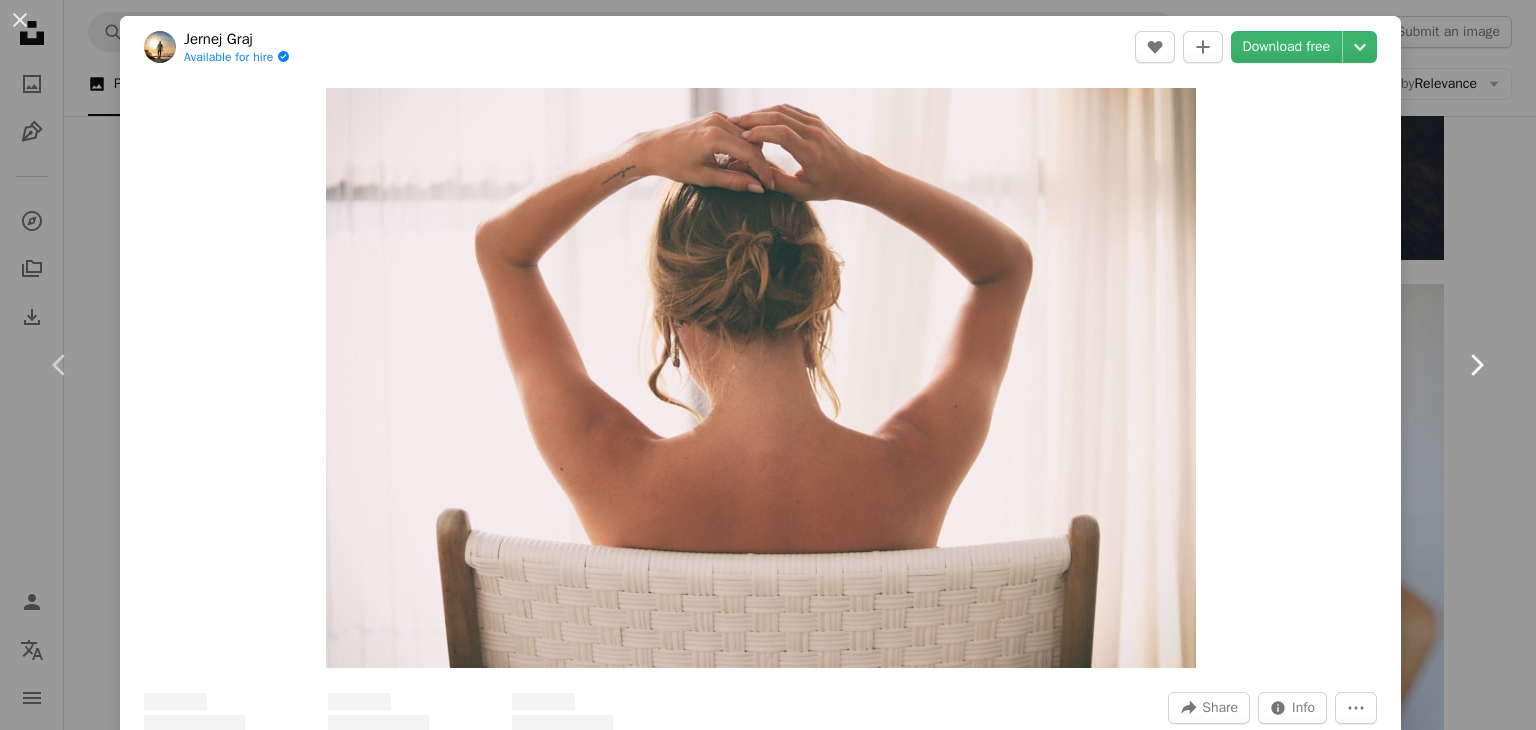 click on "Chevron right" 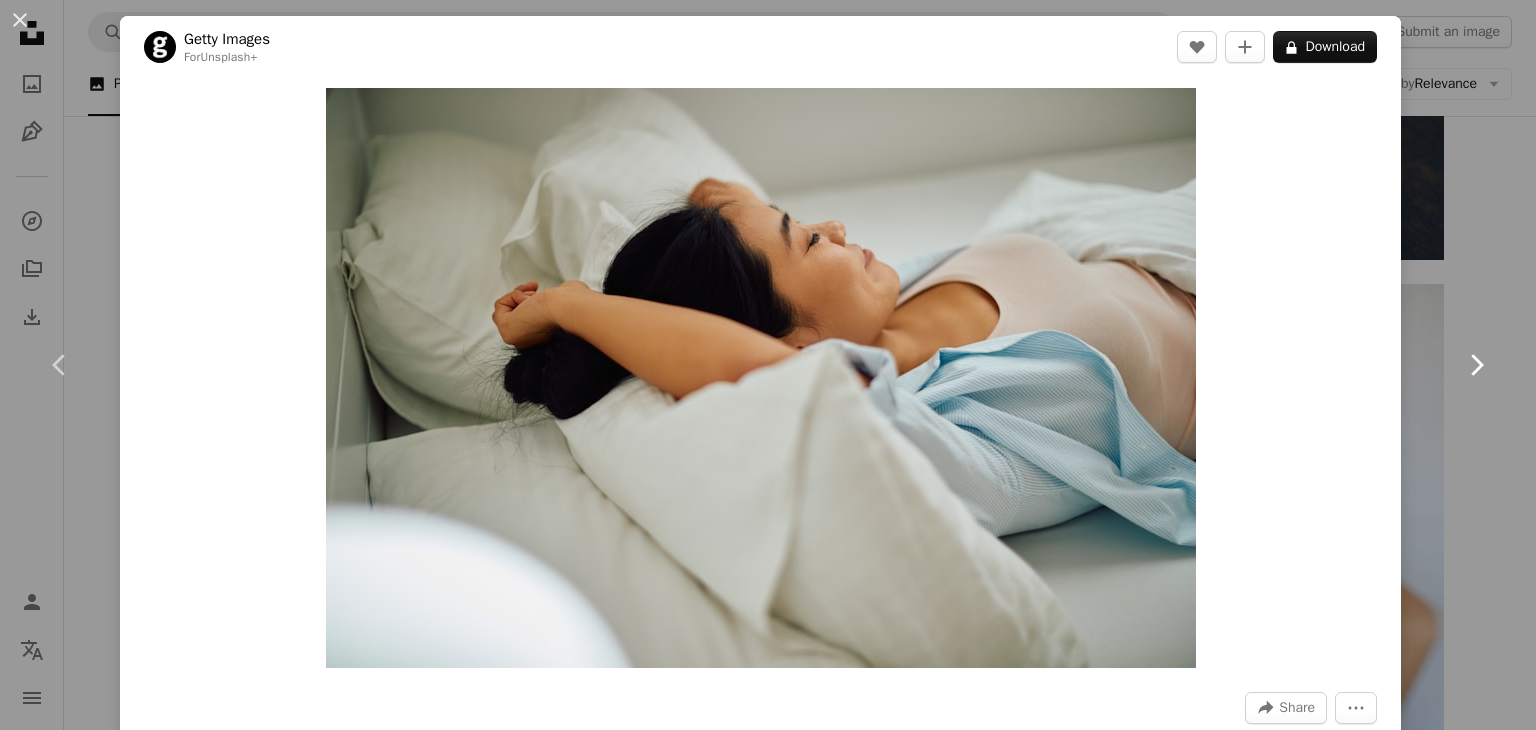 click on "Chevron right" 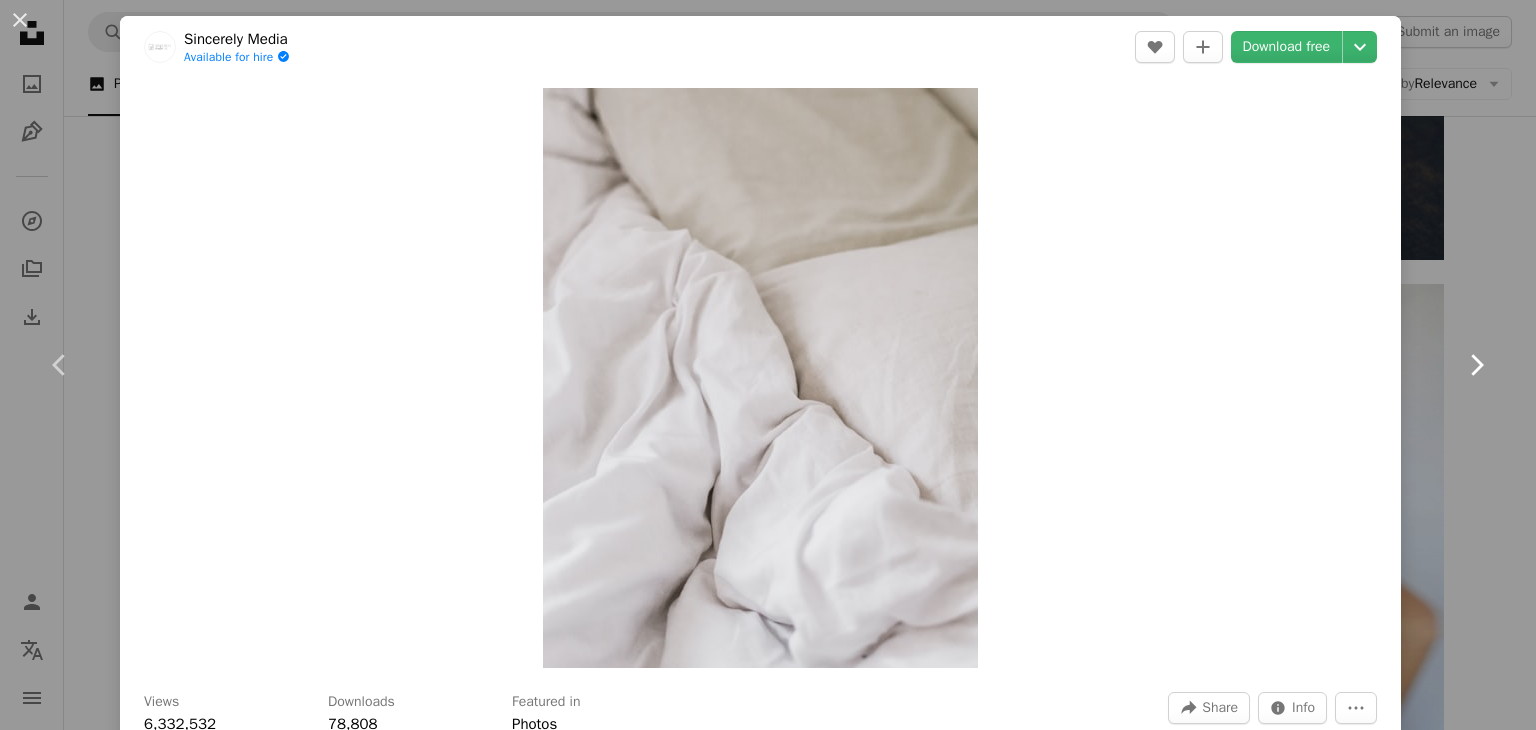 click on "Chevron right" 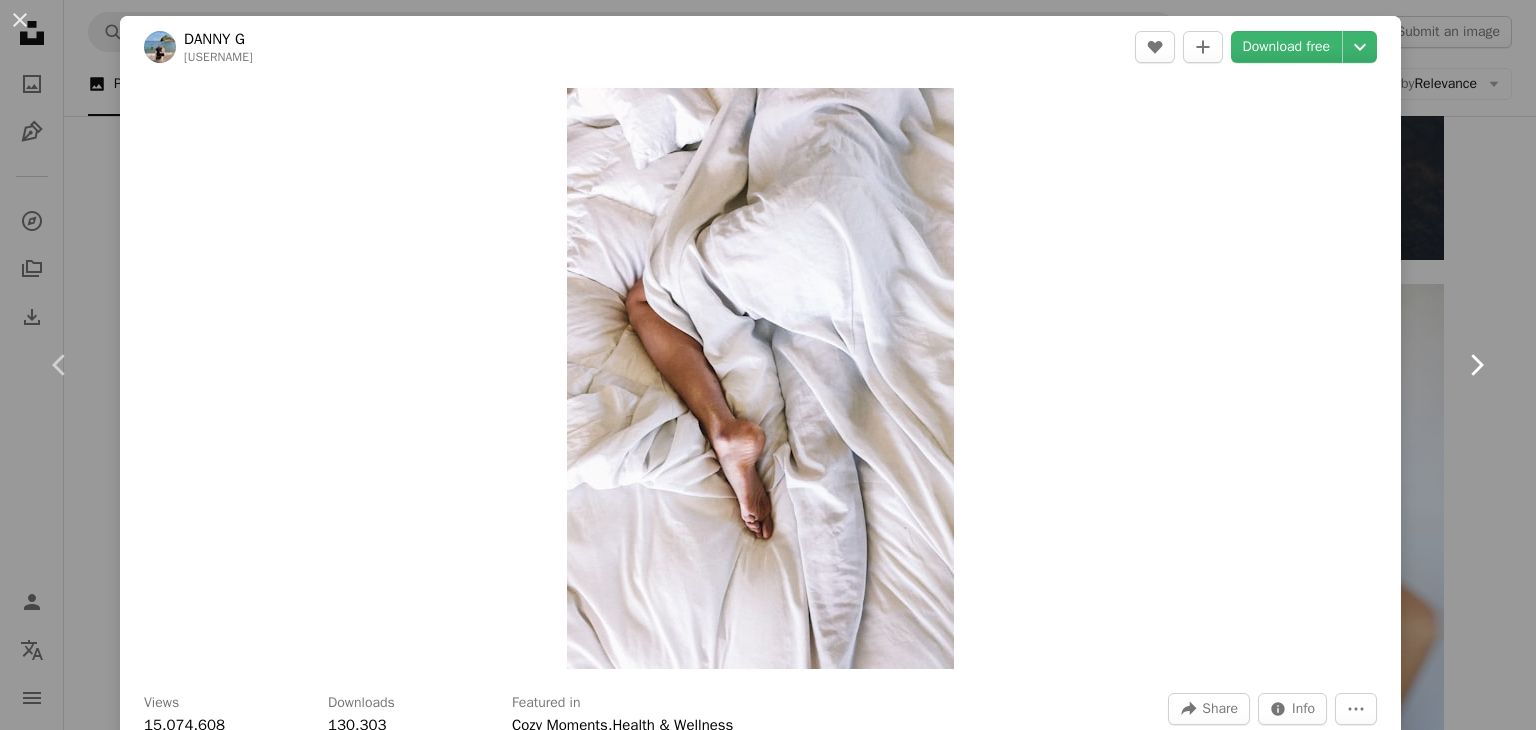 click on "Chevron right" 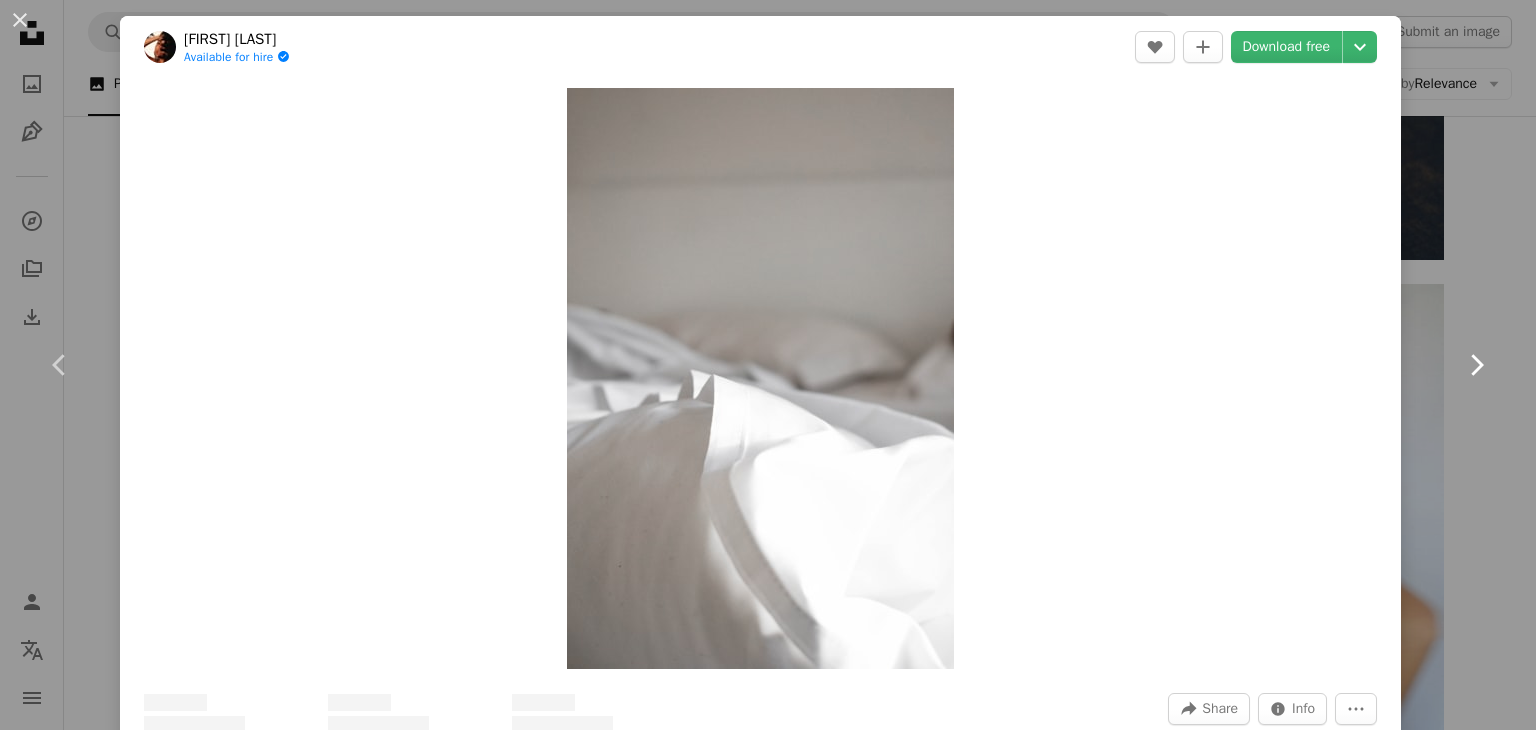 click on "Chevron right" 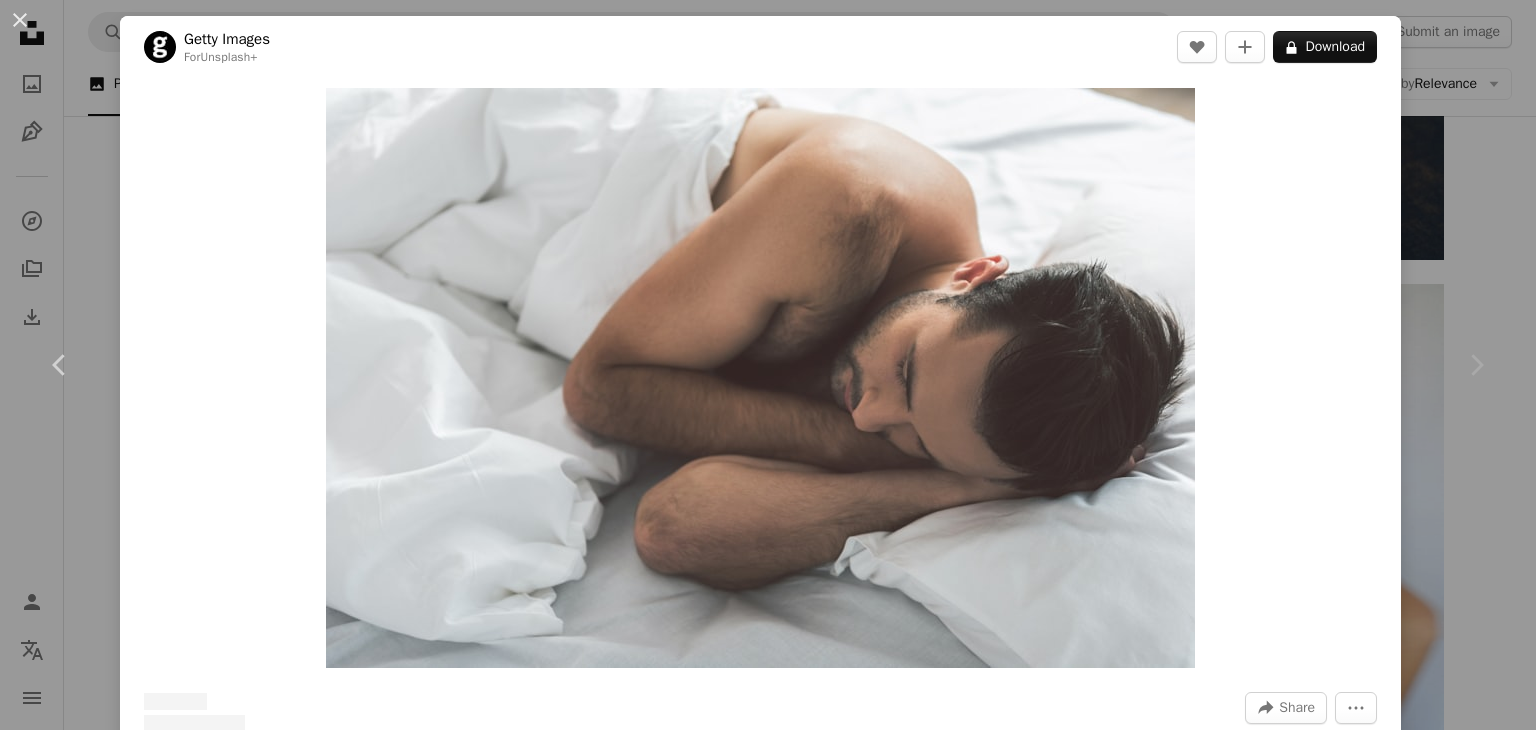 click on "Chevron right" 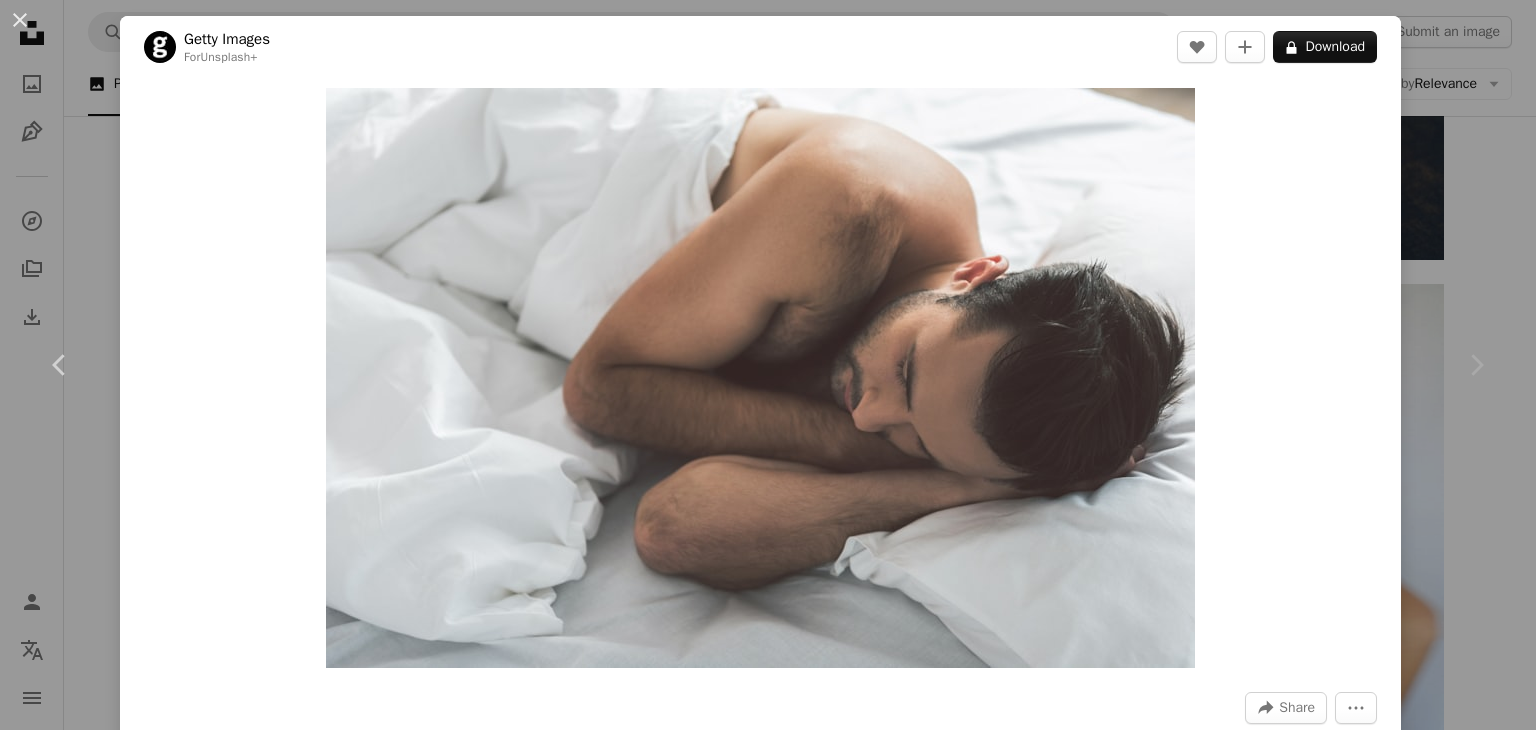 click on "Chevron right" 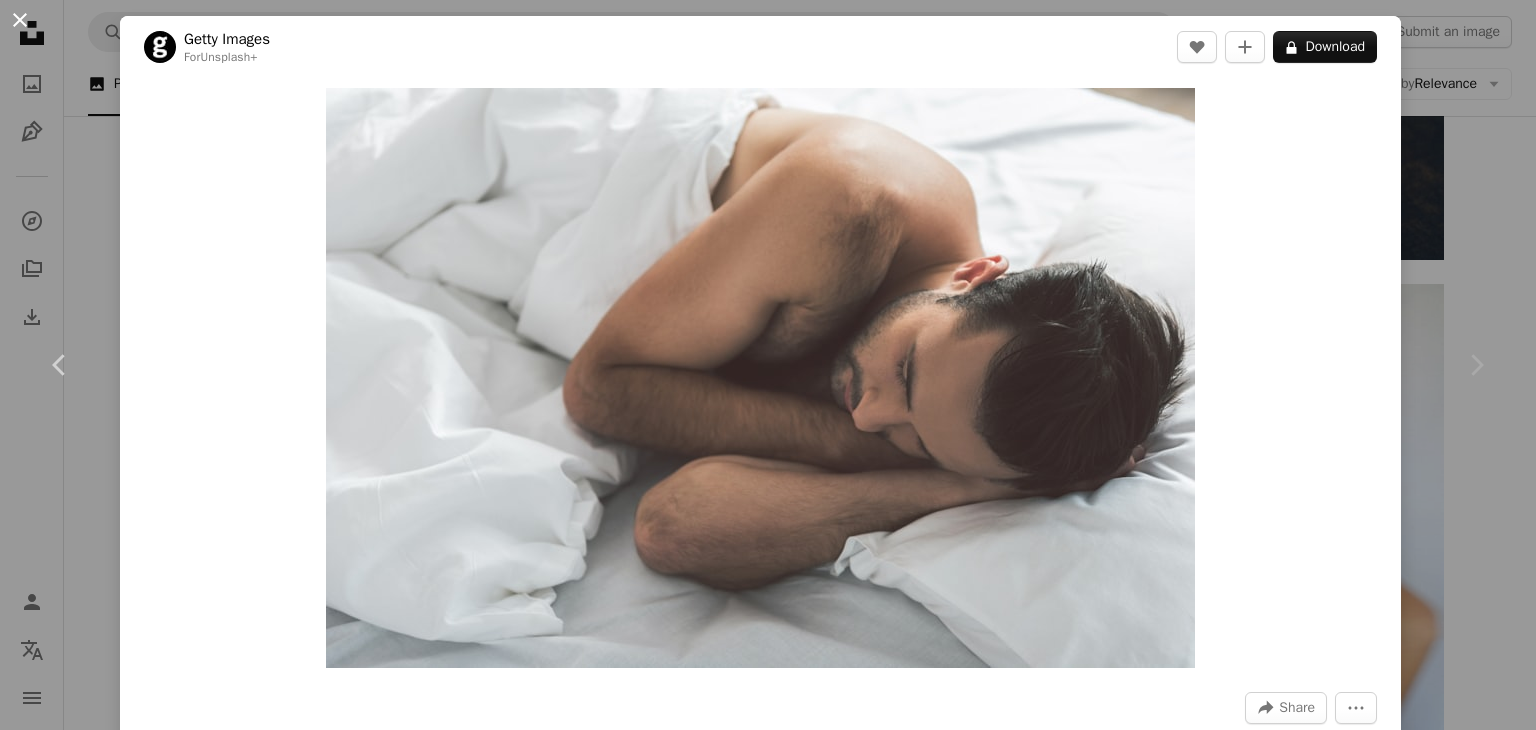 click on "An X shape" at bounding box center (20, 20) 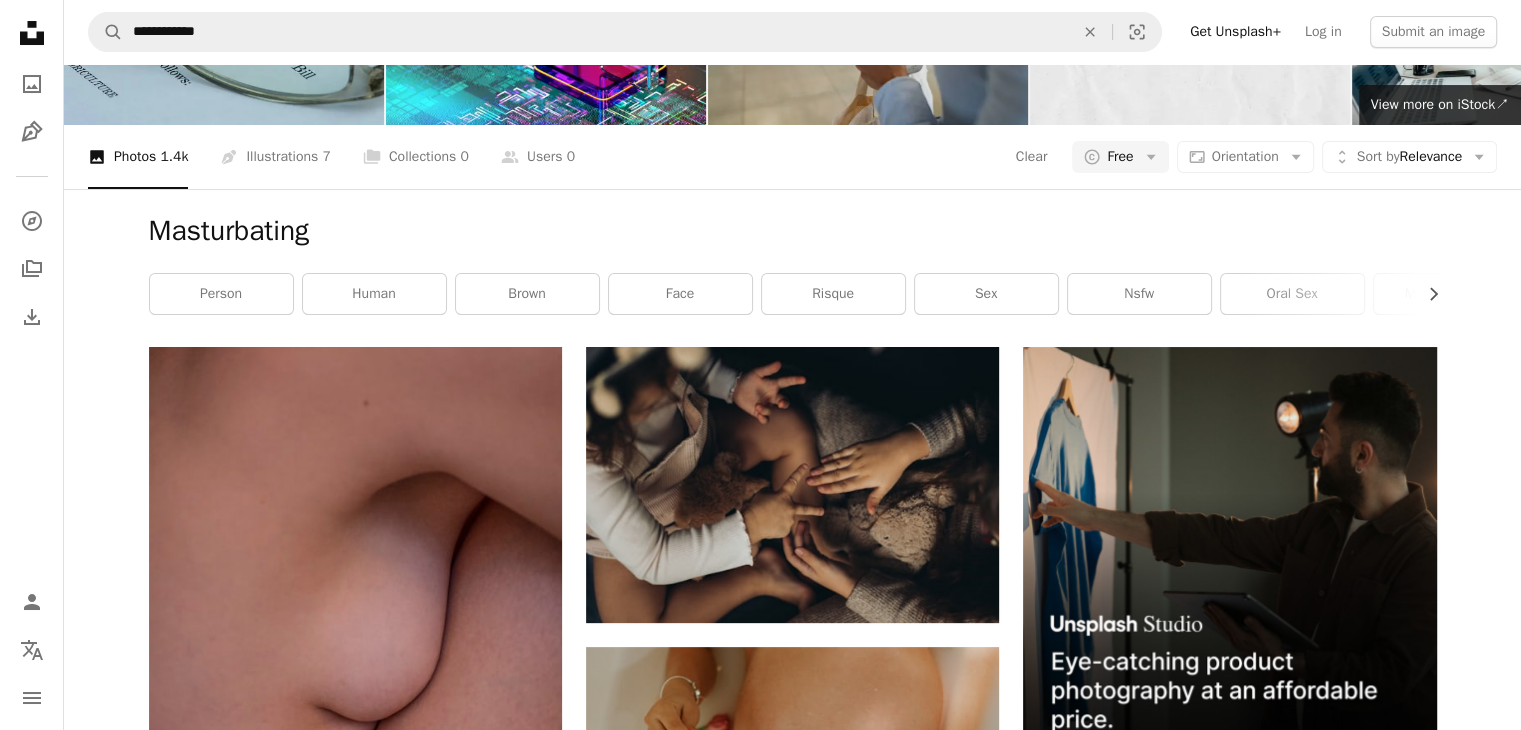 scroll, scrollTop: 0, scrollLeft: 0, axis: both 